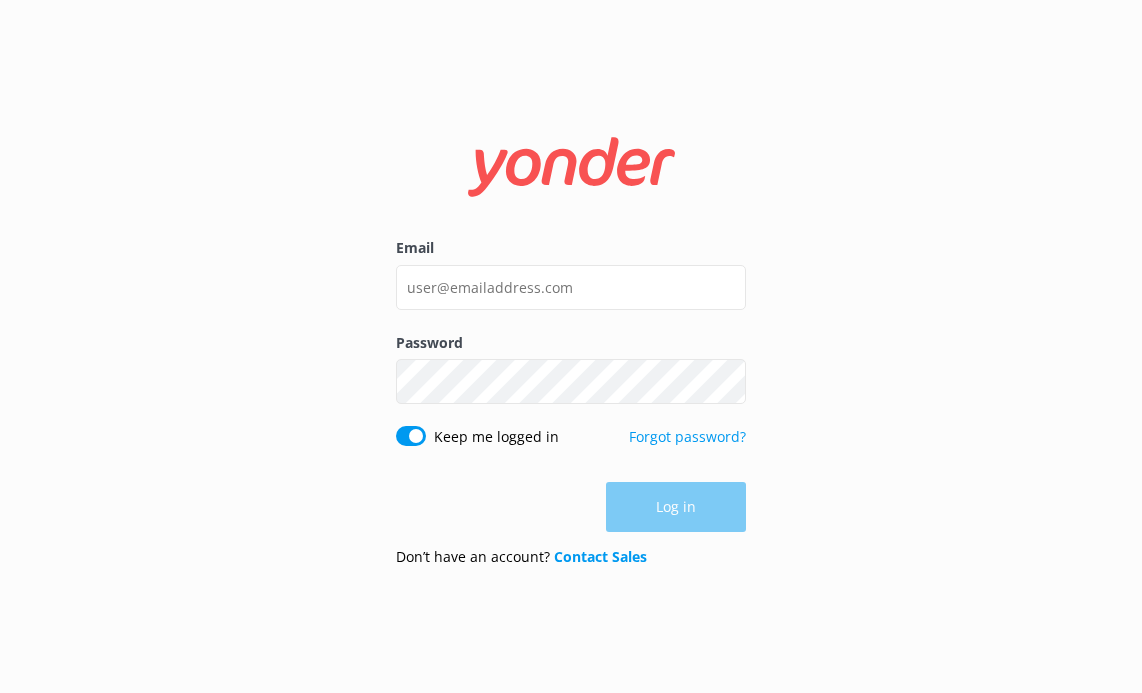 scroll, scrollTop: 0, scrollLeft: 0, axis: both 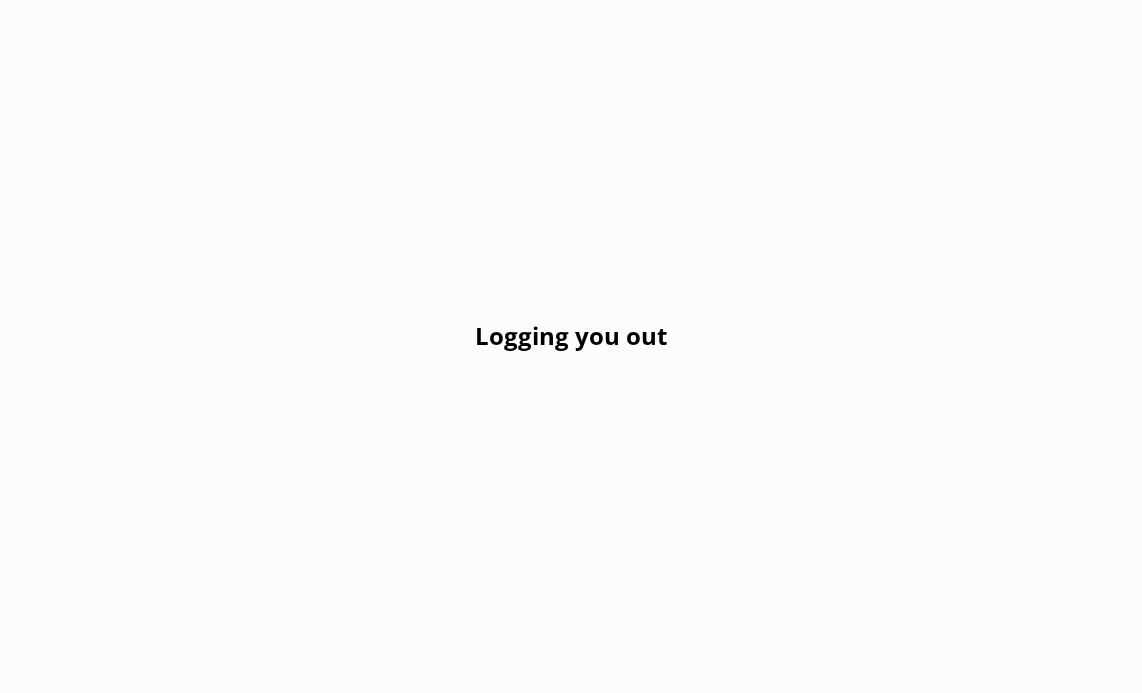 click on "Logging you out" at bounding box center [571, 346] 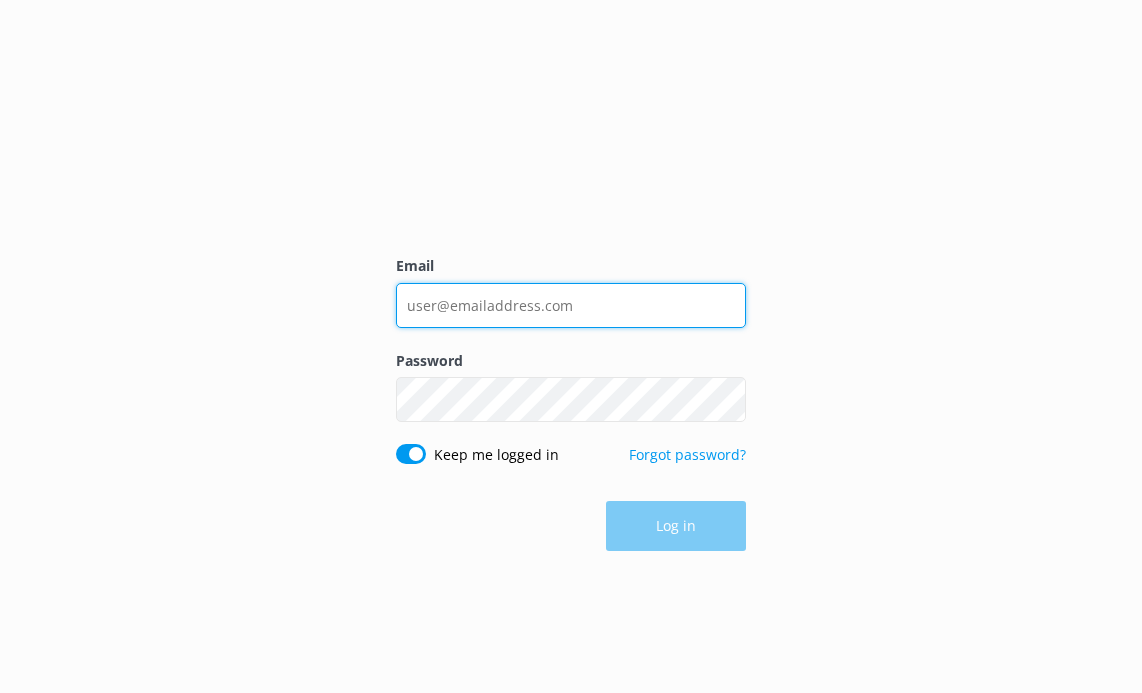 click on "Email" at bounding box center (571, 305) 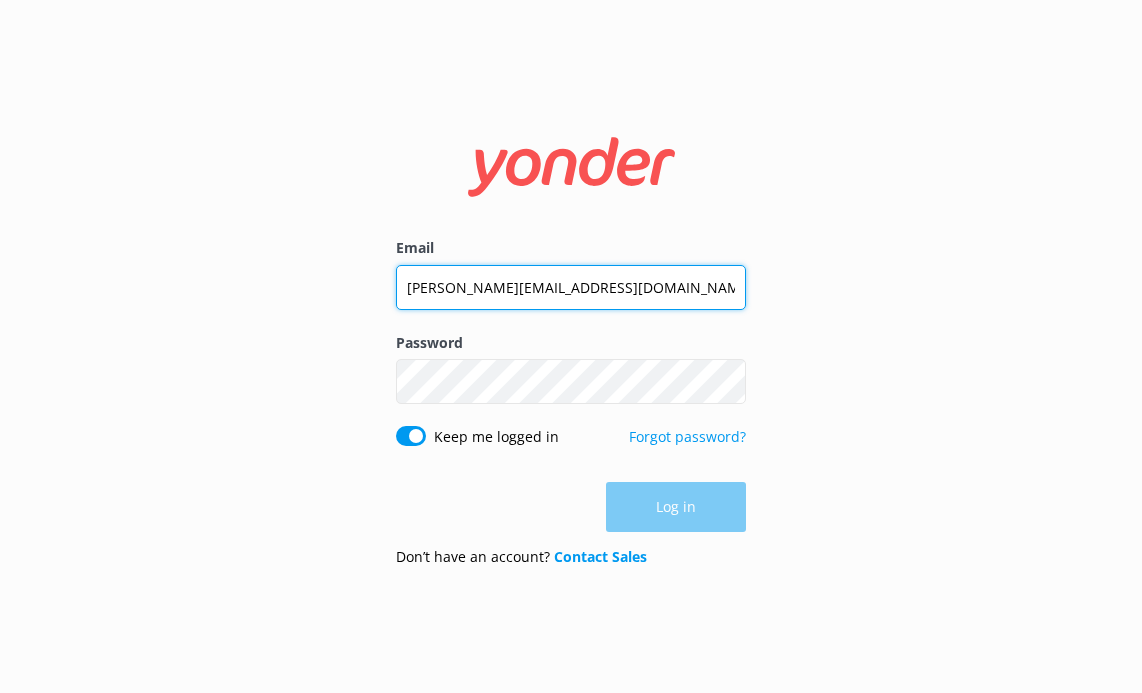 type on "[PERSON_NAME][EMAIL_ADDRESS][DOMAIN_NAME]" 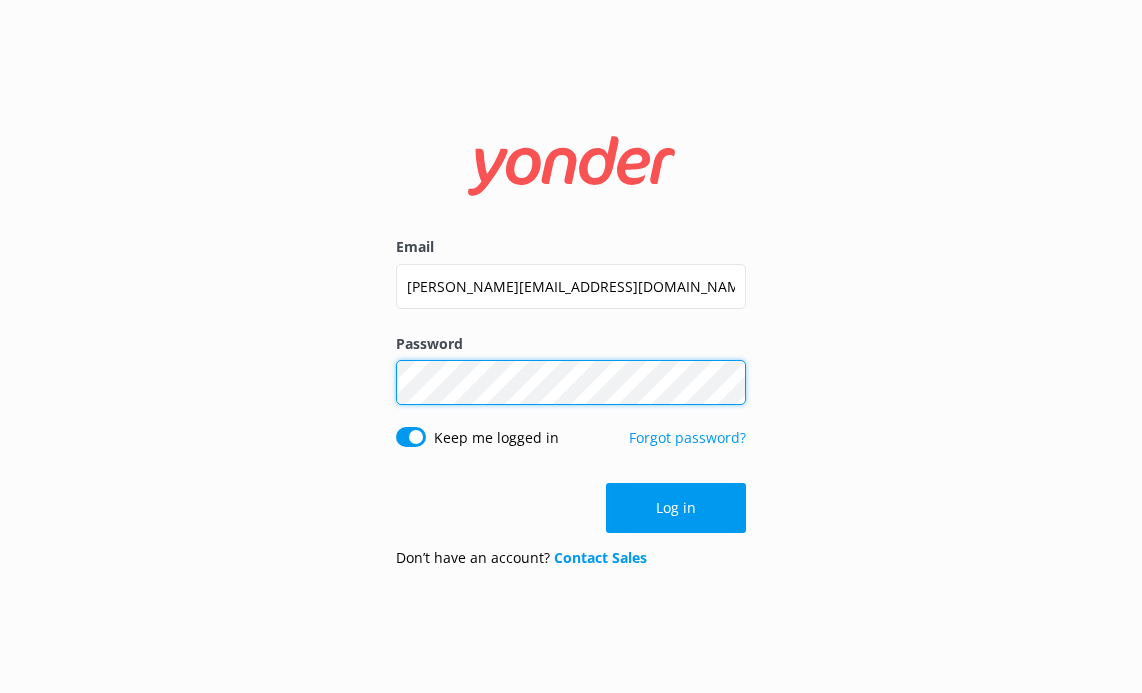 click on "Log in" at bounding box center (676, 508) 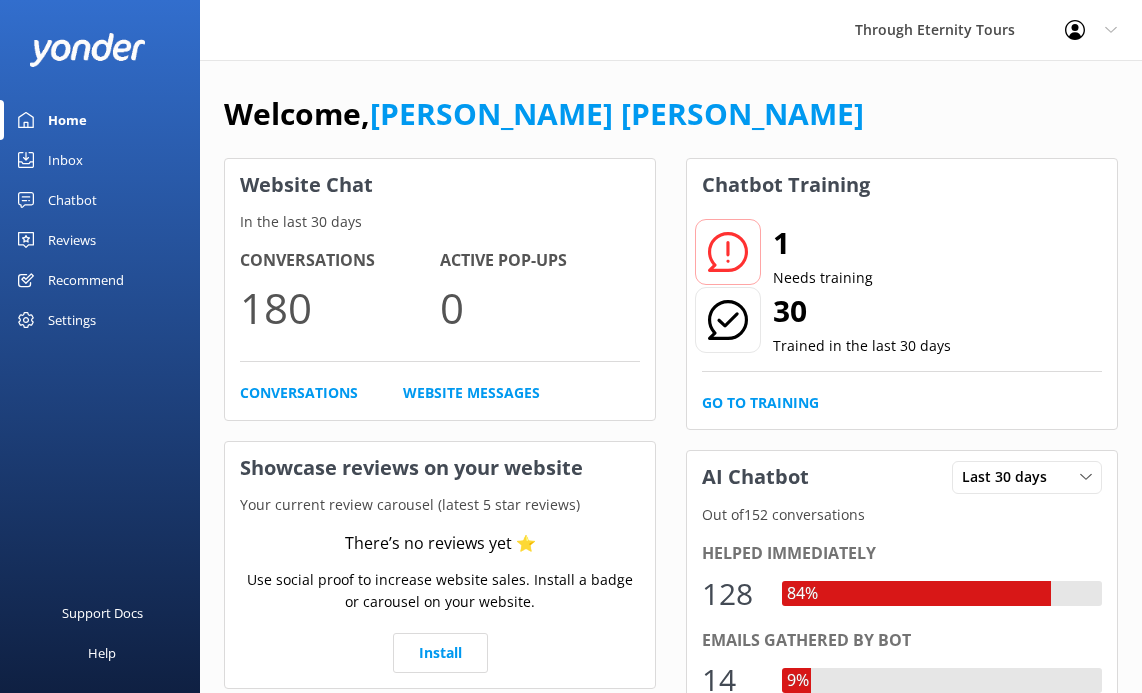 click on "Inbox" at bounding box center [65, 160] 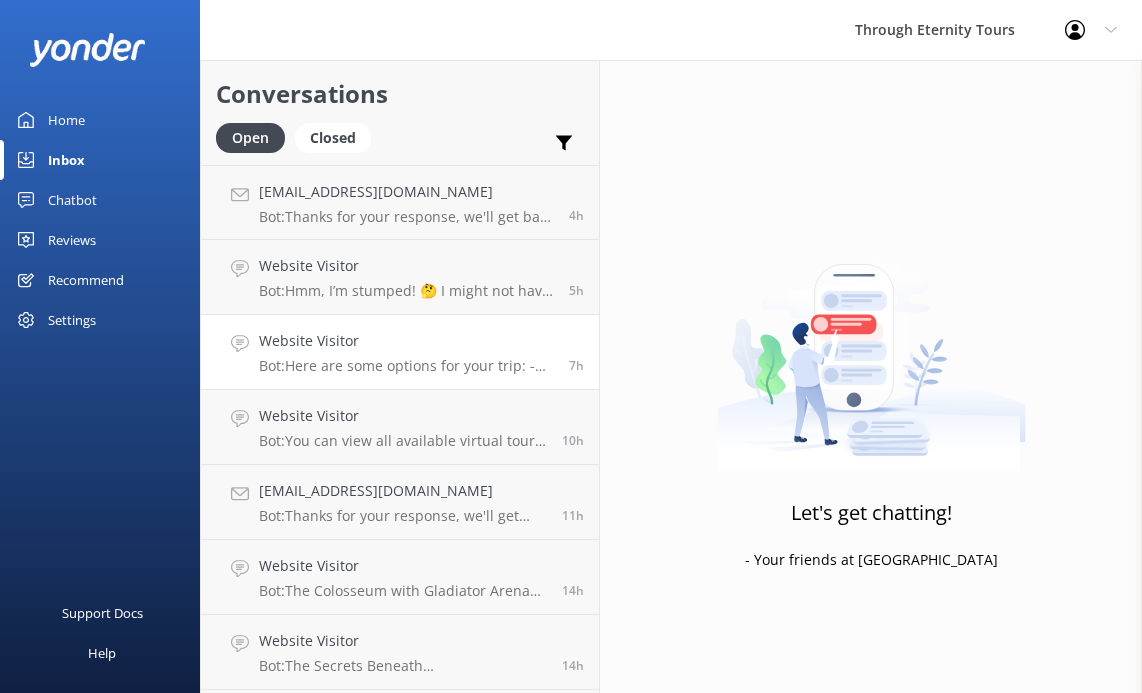 scroll, scrollTop: 72, scrollLeft: 0, axis: vertical 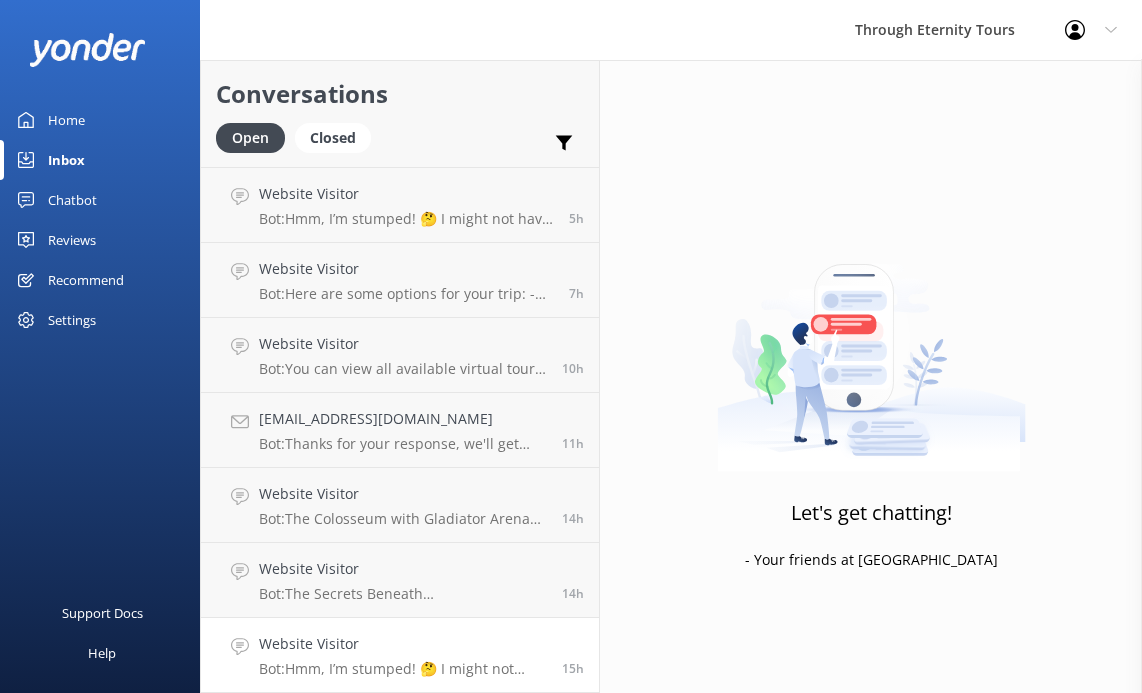 click on "Website Visitor" at bounding box center (403, 644) 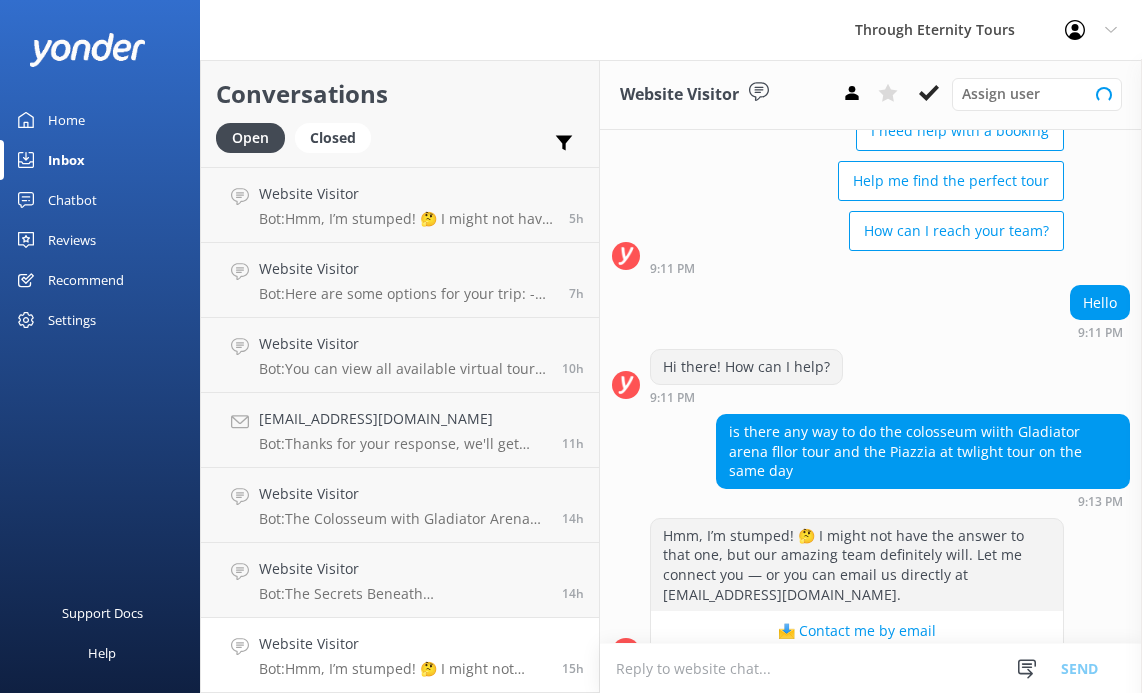 scroll, scrollTop: 182, scrollLeft: 0, axis: vertical 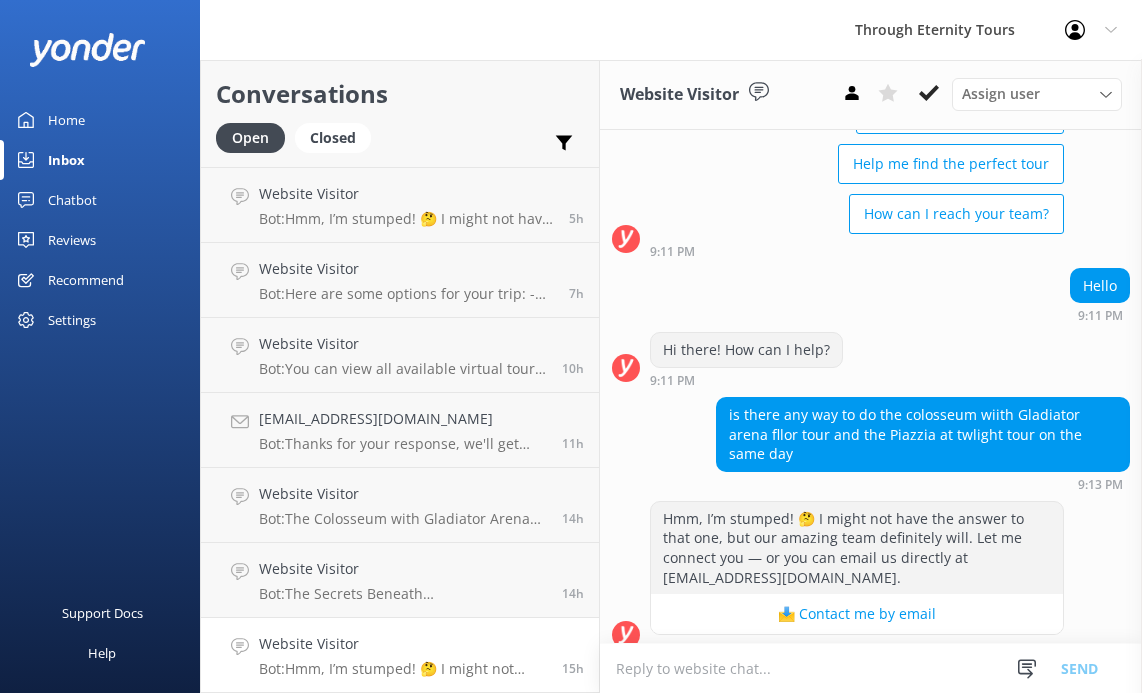 click on "Chatbot" at bounding box center [72, 200] 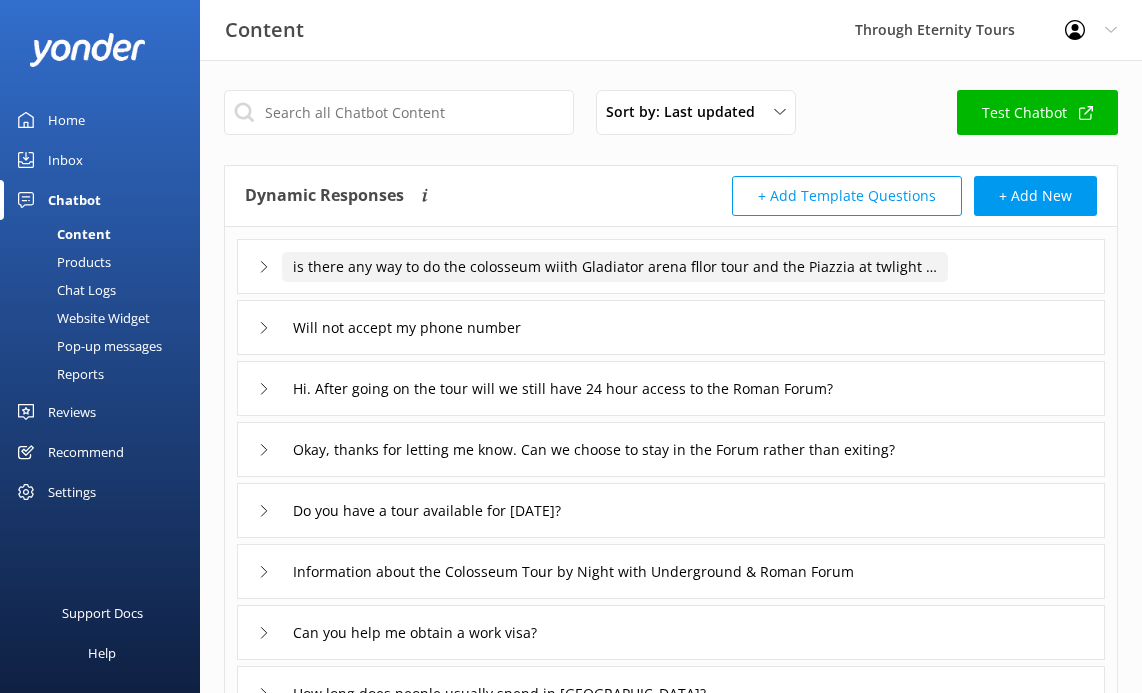 click on "is there any way to do the colosseum wiith Gladiator arena fllor tour and the Piazzia at twlight tour on the same day" at bounding box center [615, 267] 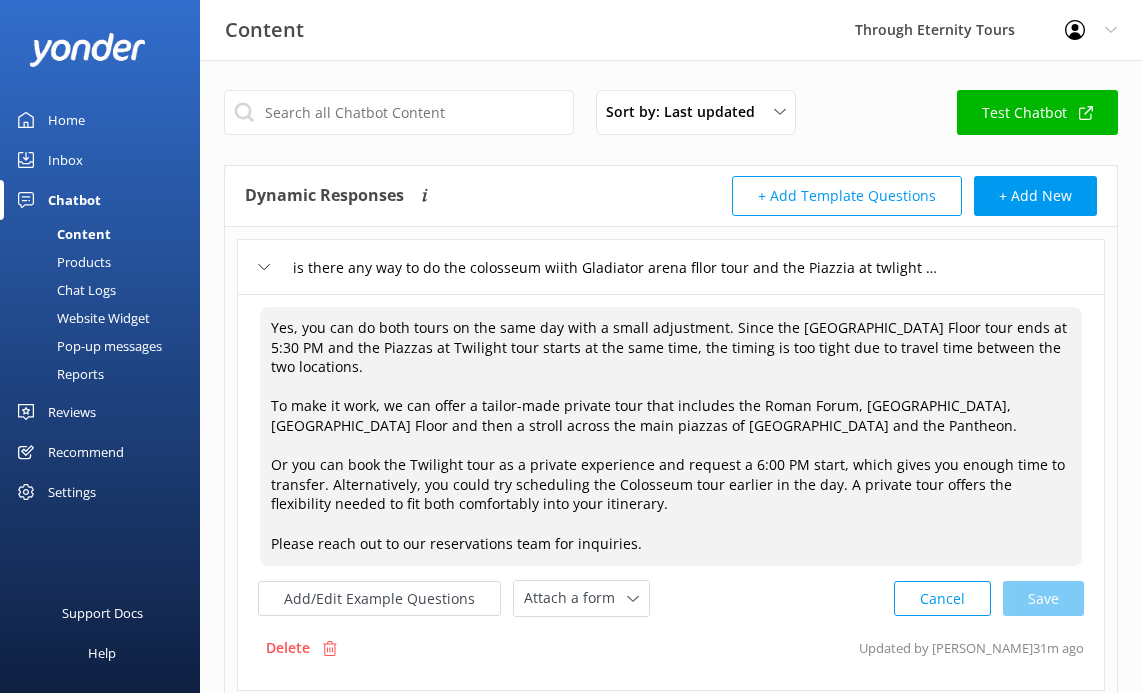 drag, startPoint x: 270, startPoint y: 324, endPoint x: 637, endPoint y: 543, distance: 427.3757 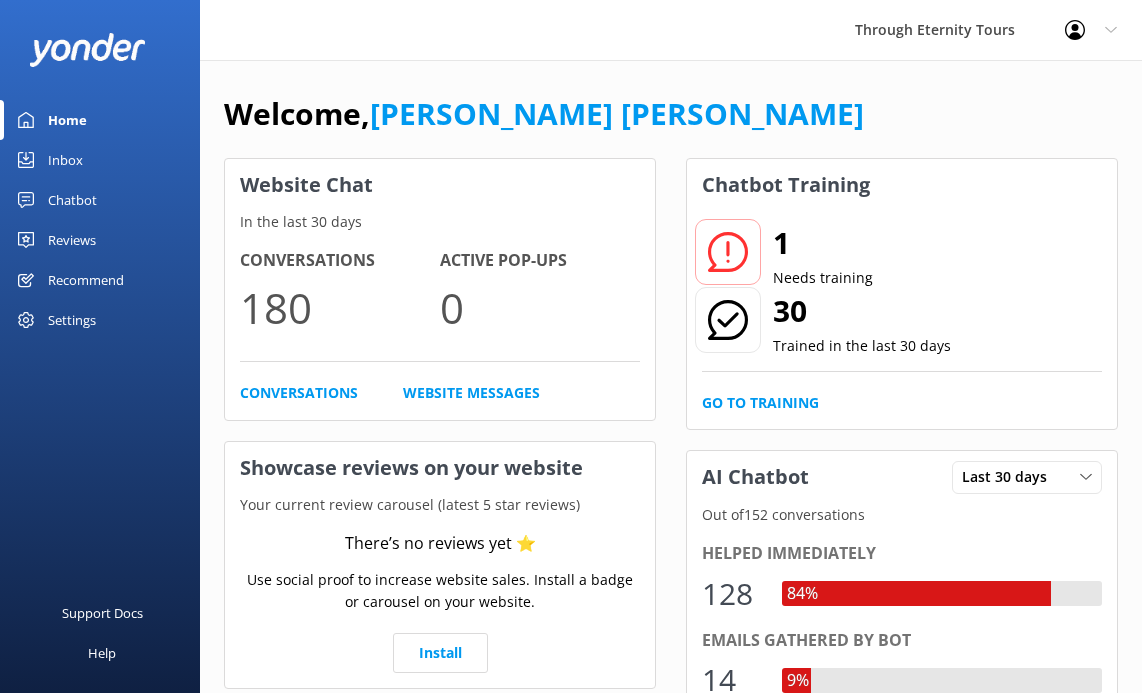 click on "Inbox" at bounding box center [100, 160] 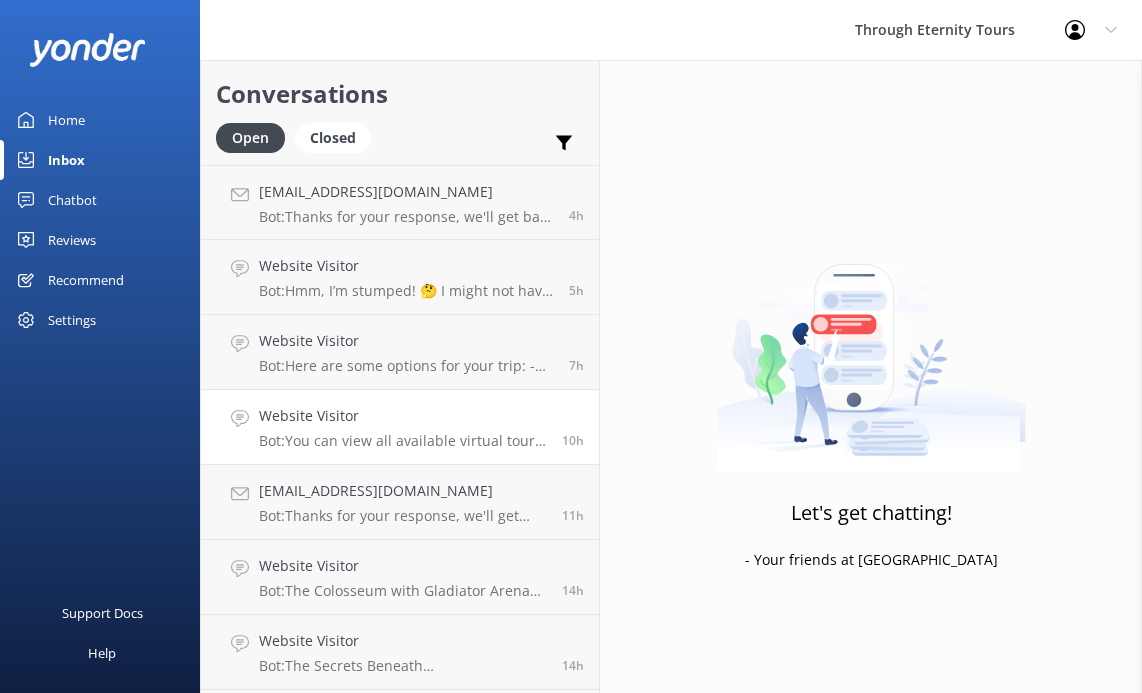 scroll, scrollTop: 72, scrollLeft: 0, axis: vertical 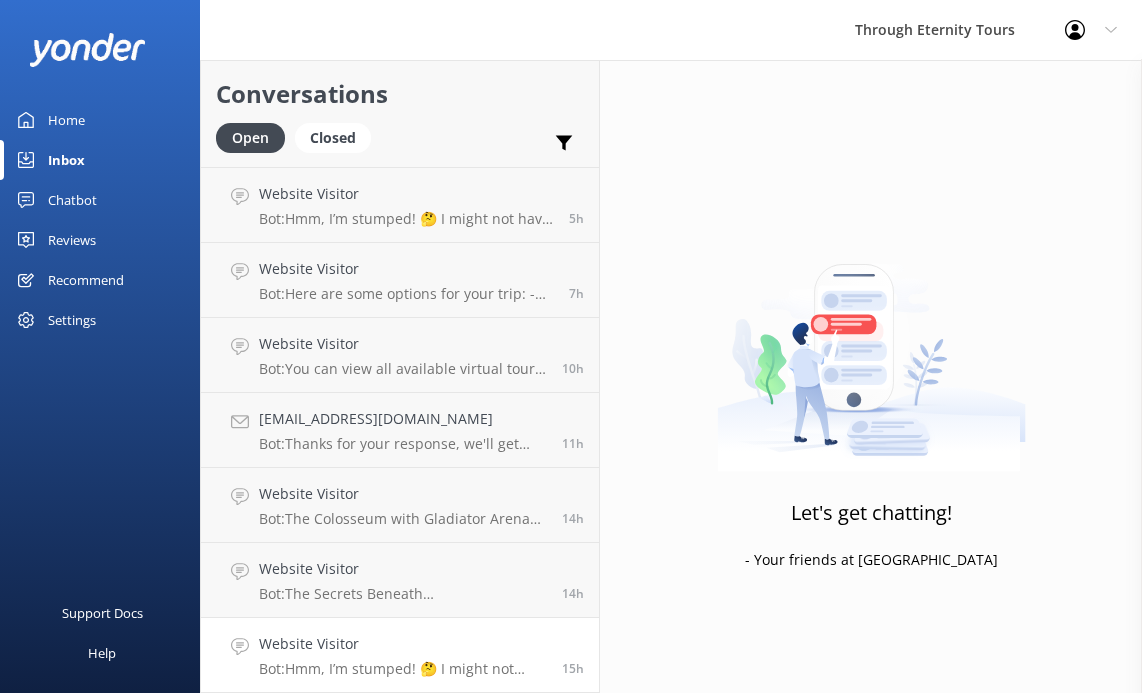 click on "Website Visitor" at bounding box center (403, 644) 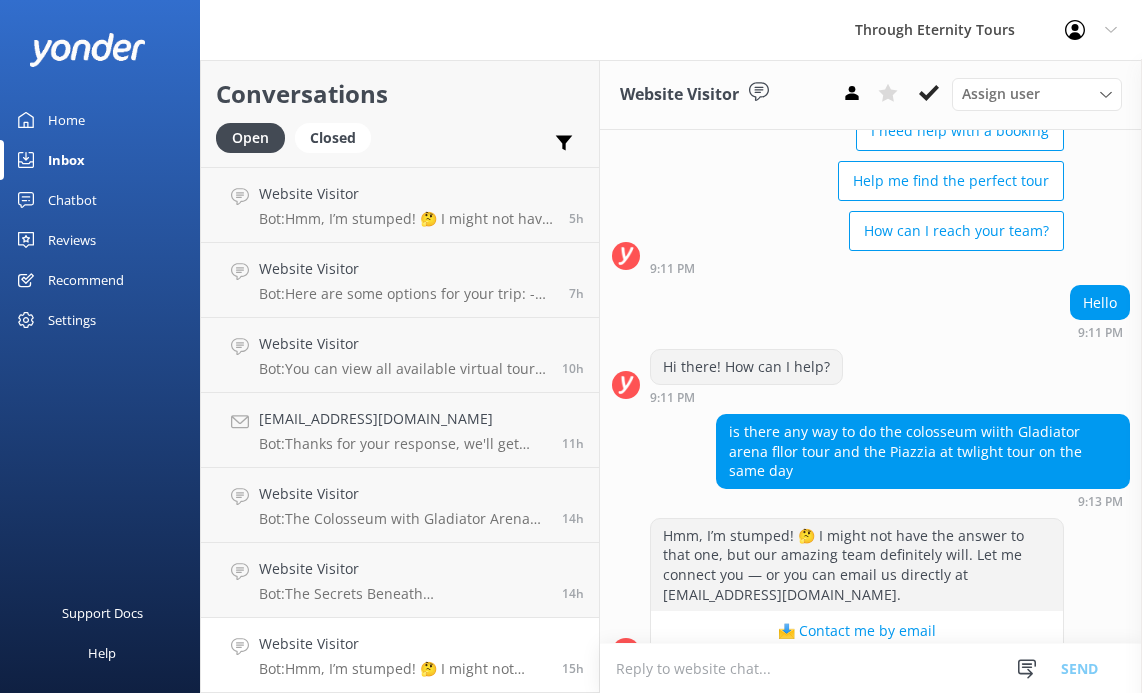 scroll, scrollTop: 182, scrollLeft: 0, axis: vertical 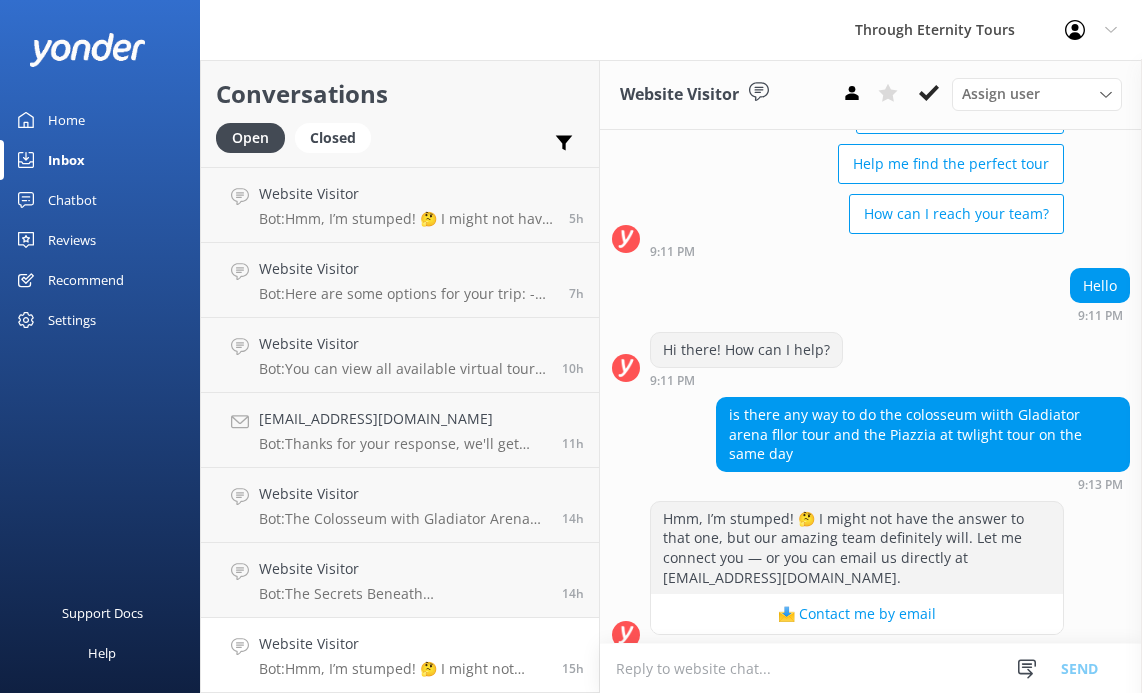 click at bounding box center [871, 668] 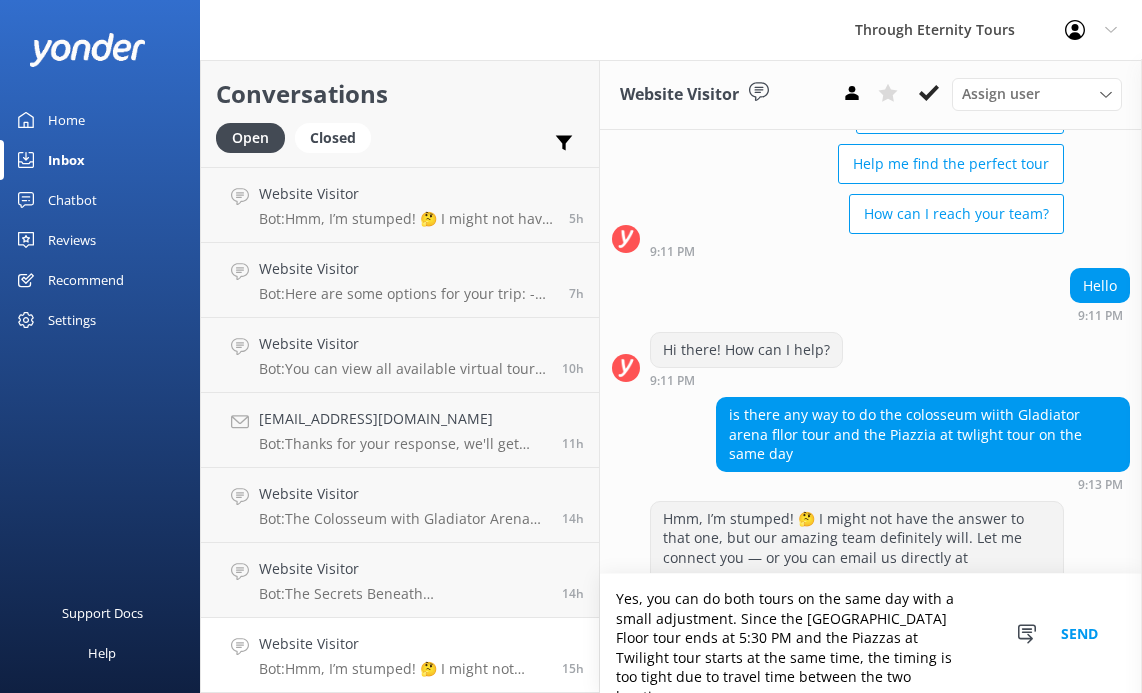 scroll, scrollTop: 287, scrollLeft: 0, axis: vertical 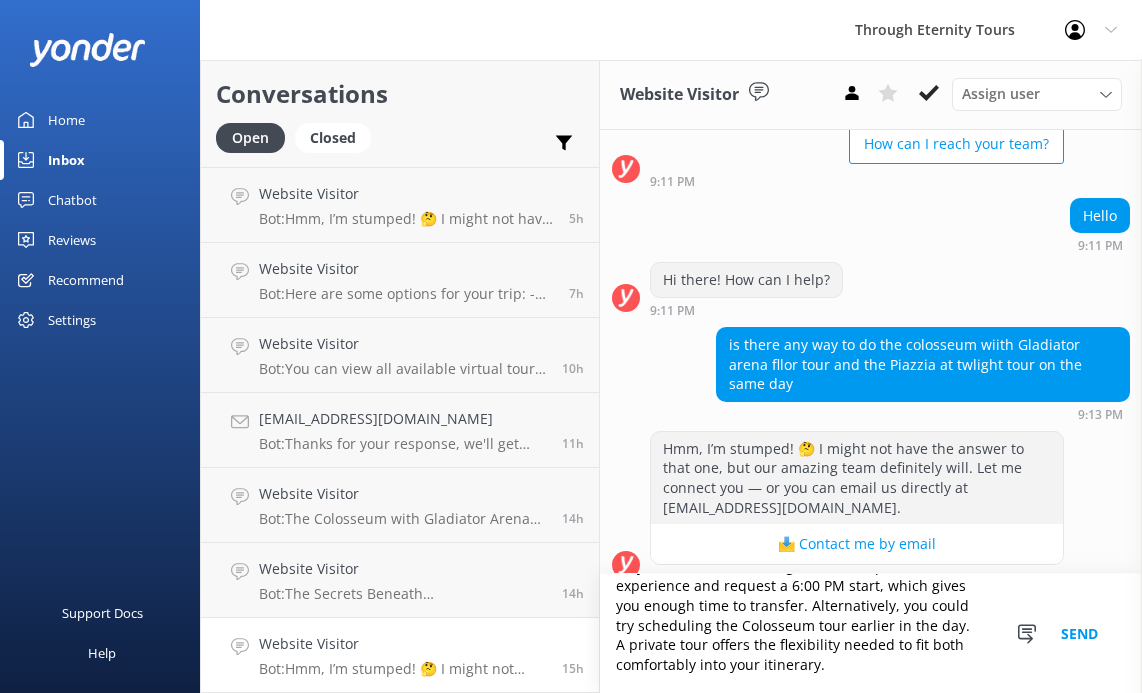 type on "Yes, you can do both tours on the same day with a small adjustment. Since the [GEOGRAPHIC_DATA] Floor tour ends at 5:30 PM and the Piazzas at Twilight tour starts at the same time, the timing is too tight due to travel time between the two locations.
To make it work, we can offer a tailor-made private tour that includes the Roman Forum, [GEOGRAPHIC_DATA], [GEOGRAPHIC_DATA] Floor and then a stroll across the main piazzas of [GEOGRAPHIC_DATA] and the Pantheon.
Or you can book the Twilight tour as a private experience and request a 6:00 PM start, which gives you enough time to transfer. Alternatively, you could try scheduling the Colosseum tour earlier in the day. A private tour offers the flexibility needed to fit both comfortably into your itinerary.
Please reach out to our reservations team for inquiries." 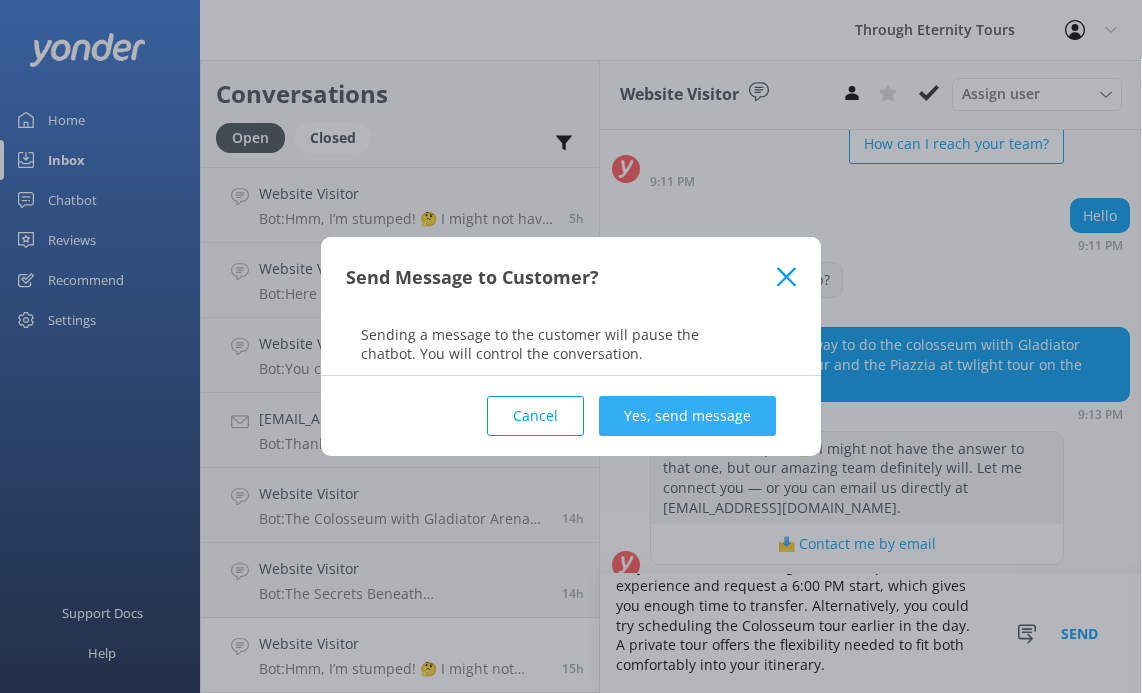 click on "Yes, send message" at bounding box center [687, 416] 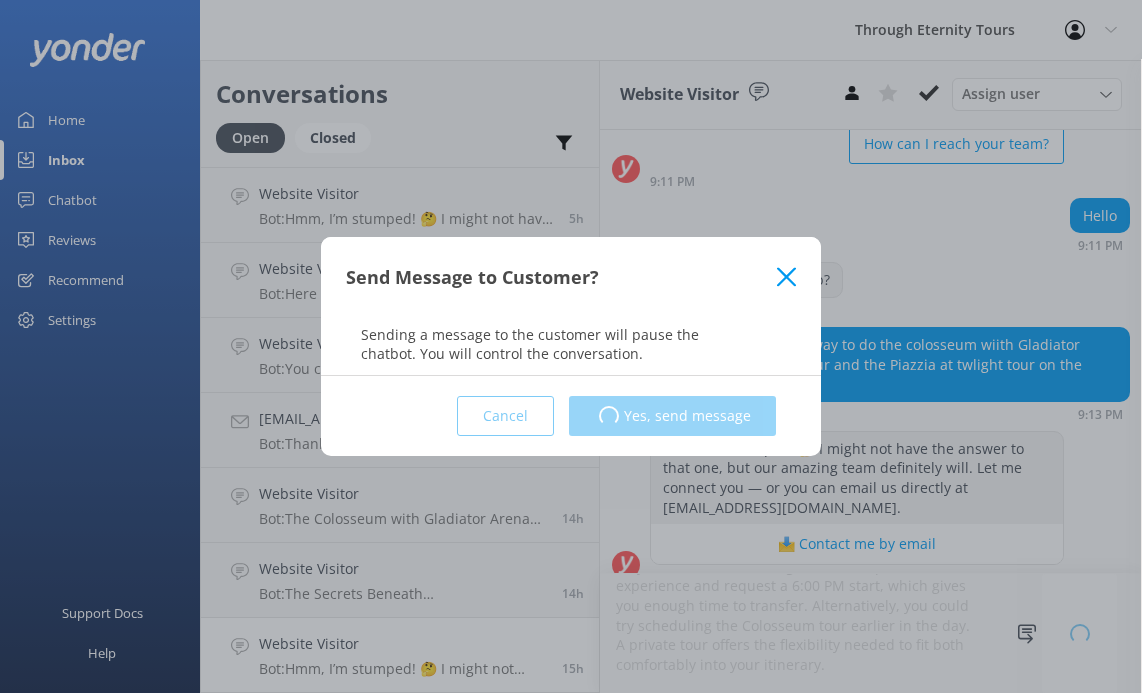 type 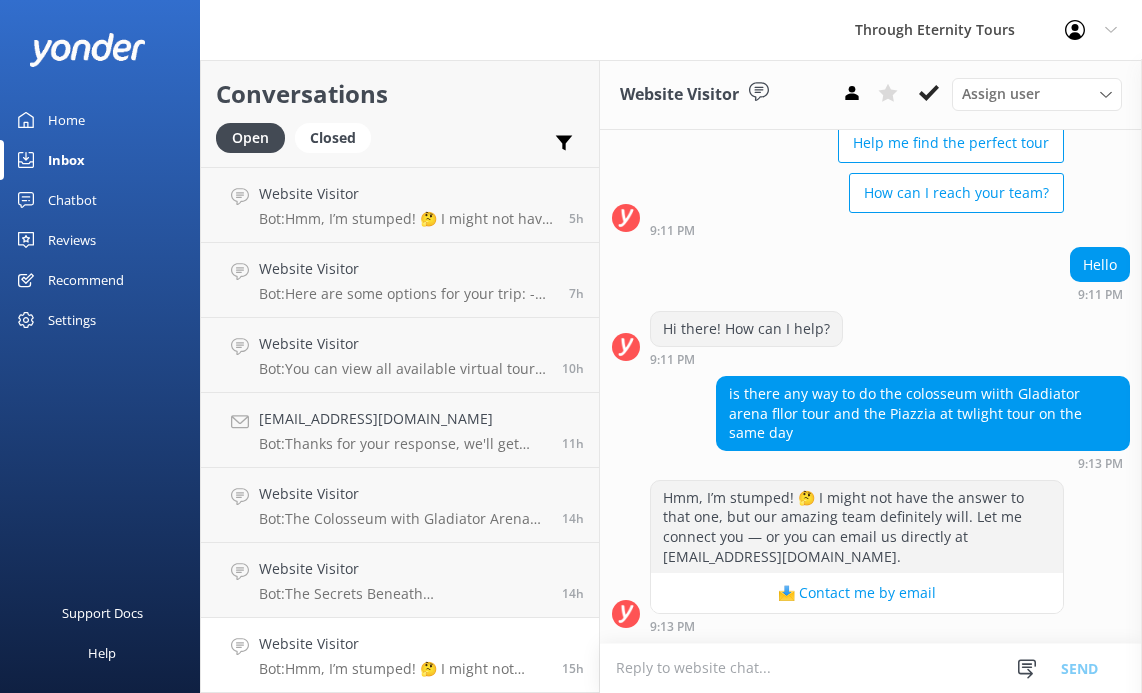 scroll, scrollTop: 0, scrollLeft: 0, axis: both 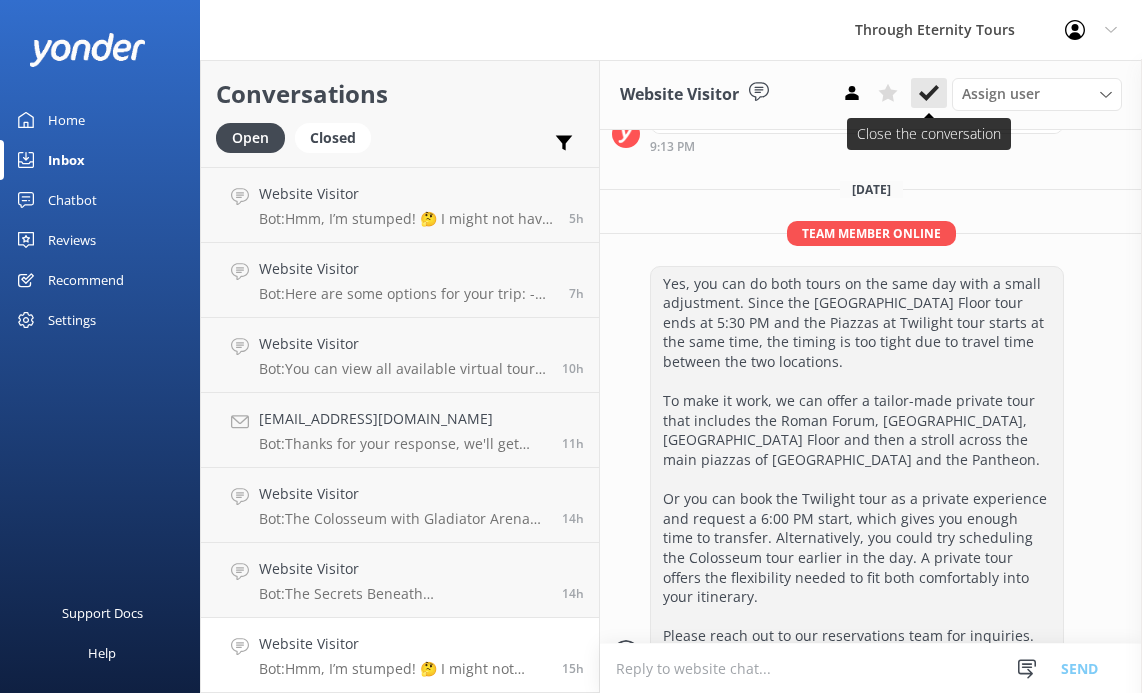 click 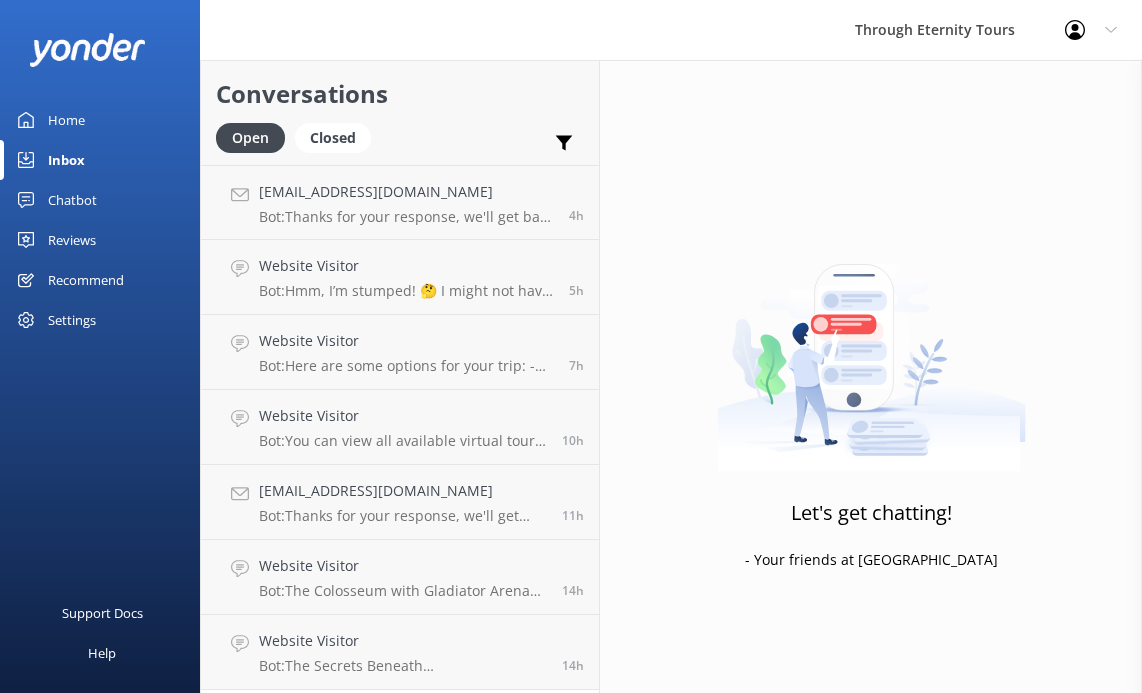 scroll, scrollTop: 0, scrollLeft: 0, axis: both 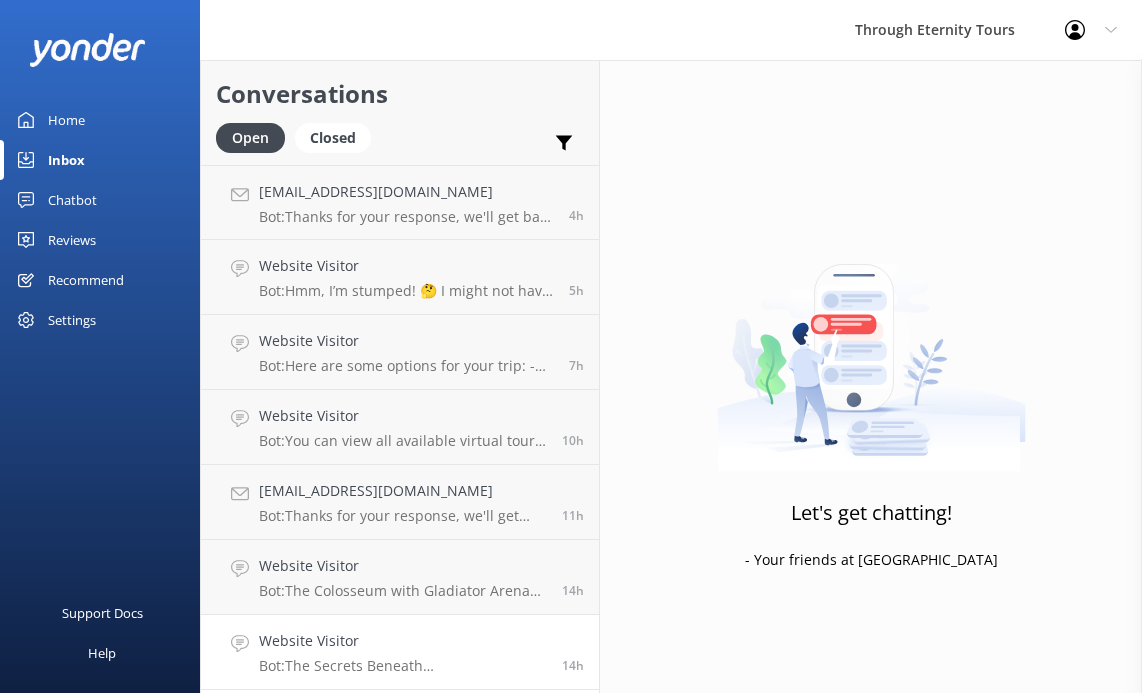 click on "Website Visitor" at bounding box center (403, 641) 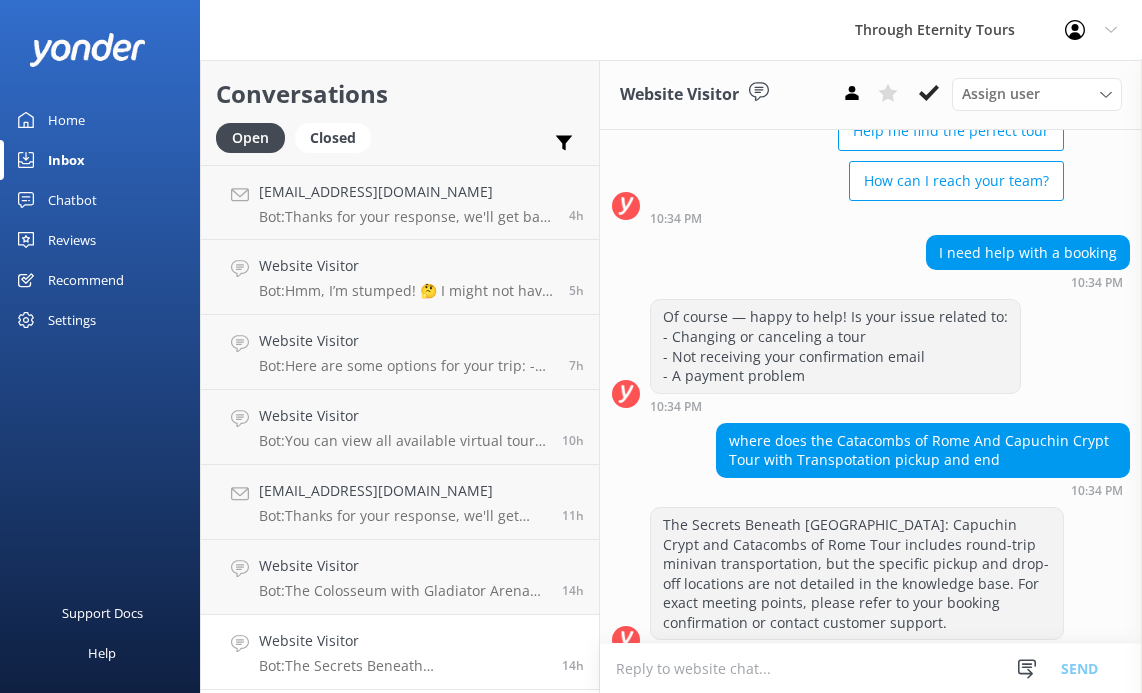 scroll, scrollTop: 240, scrollLeft: 0, axis: vertical 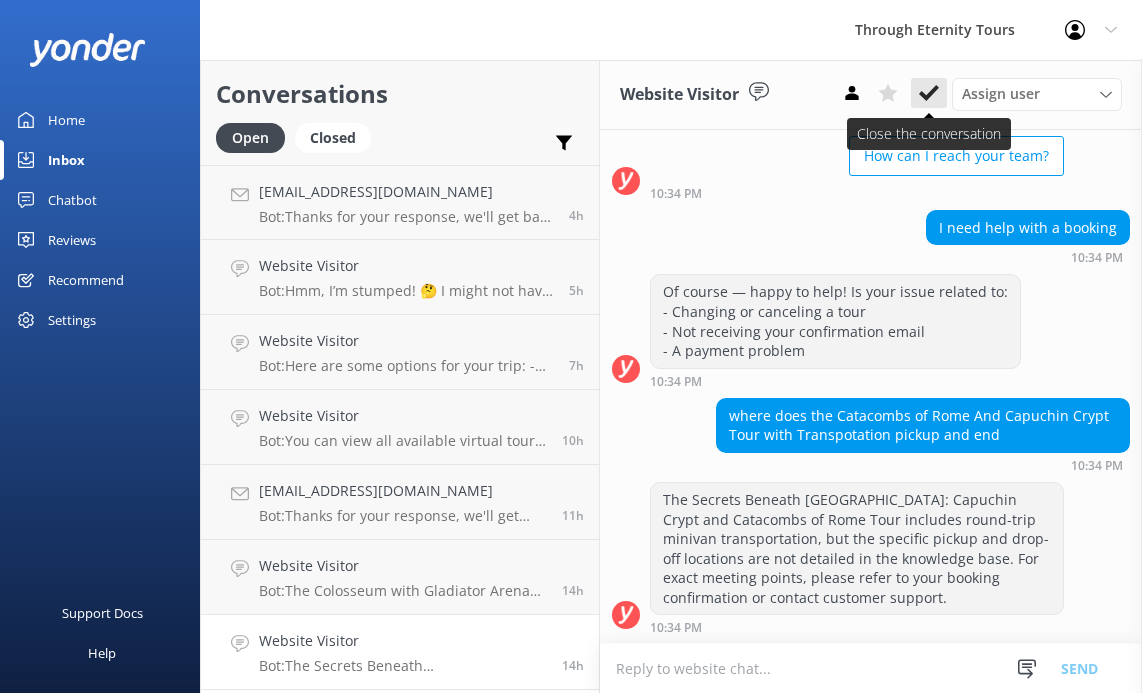click 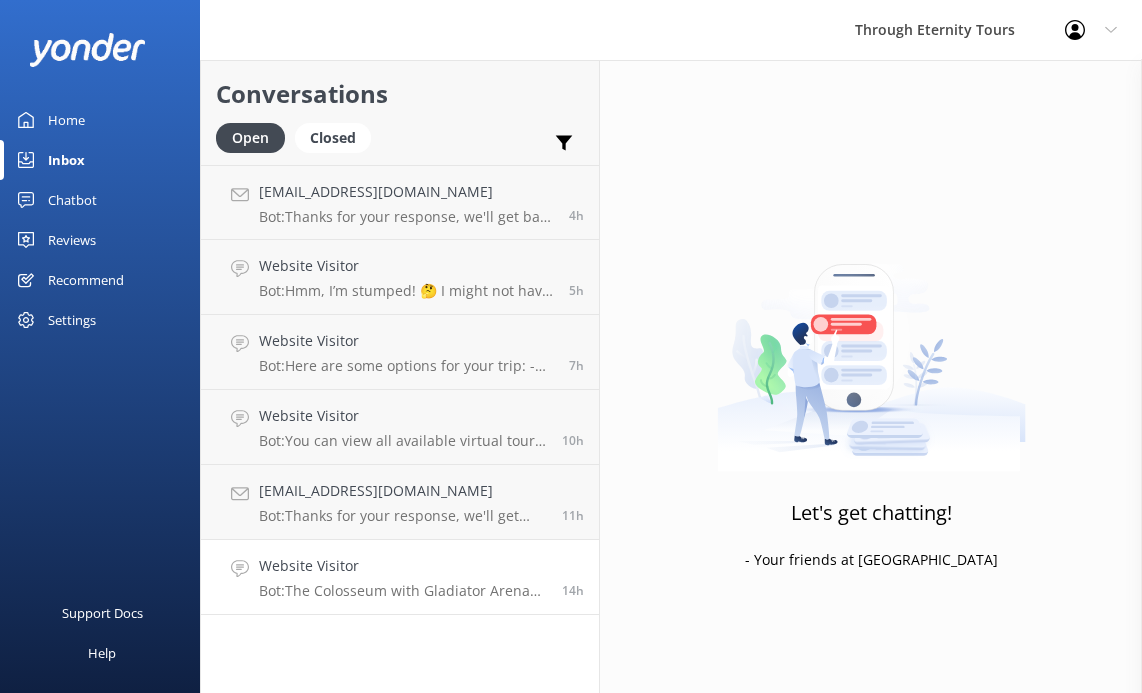 click on "Website Visitor Bot:  The Colosseum with Gladiator Arena Floor, Forum and [GEOGRAPHIC_DATA] Semi-Private Tour has a maximum group size of 10 guests." at bounding box center (403, 577) 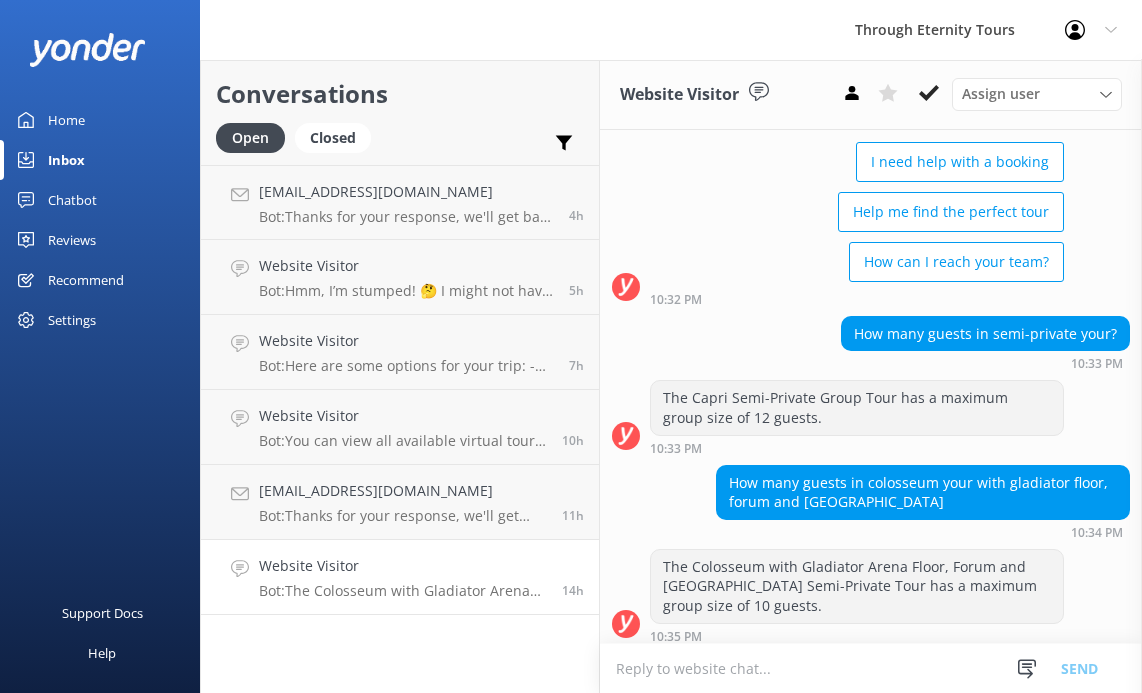 scroll, scrollTop: 142, scrollLeft: 0, axis: vertical 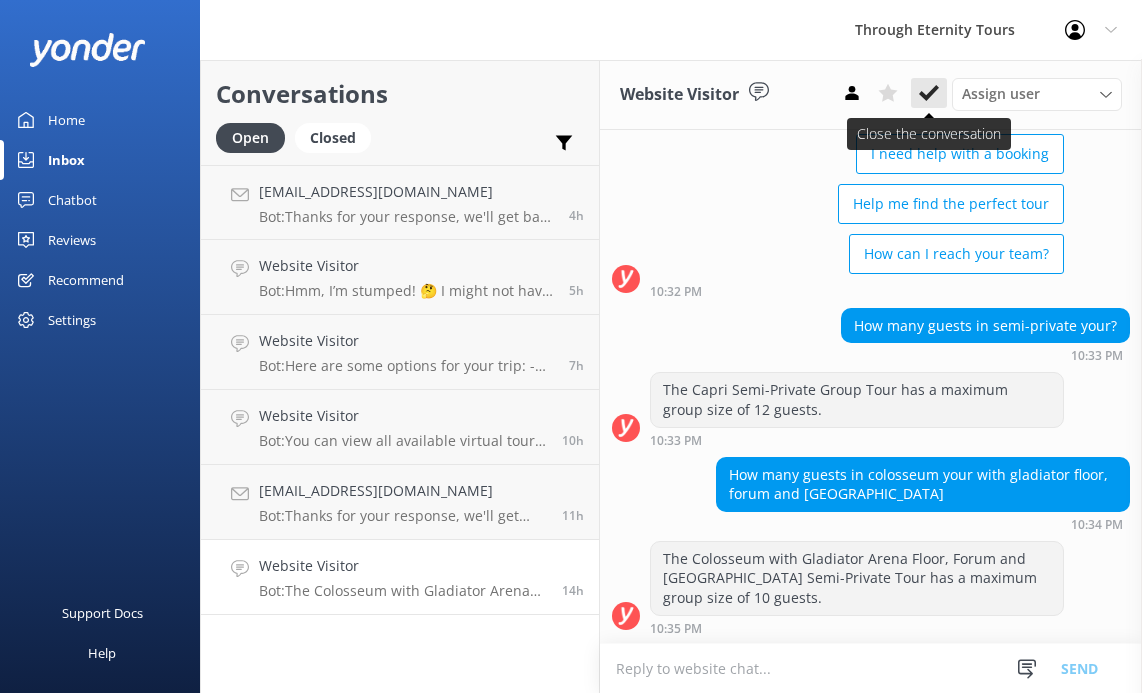 click 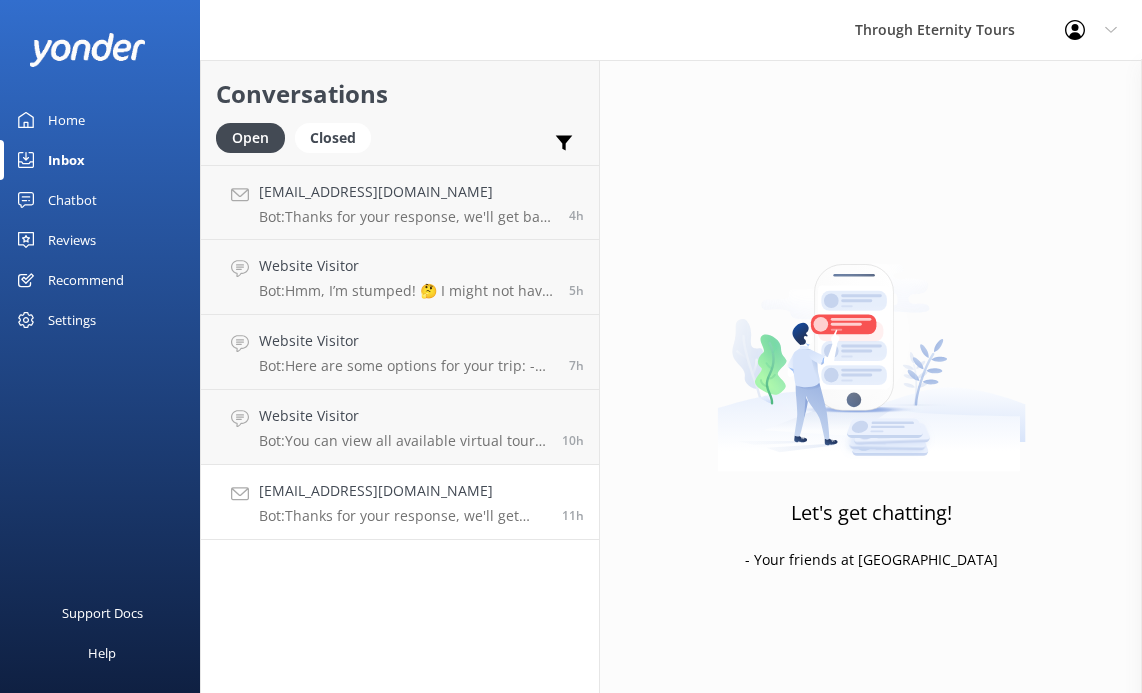 click on "[EMAIL_ADDRESS][DOMAIN_NAME] Bot:  Thanks for your response, we'll get back to you as soon as we can during opening hours." at bounding box center [403, 502] 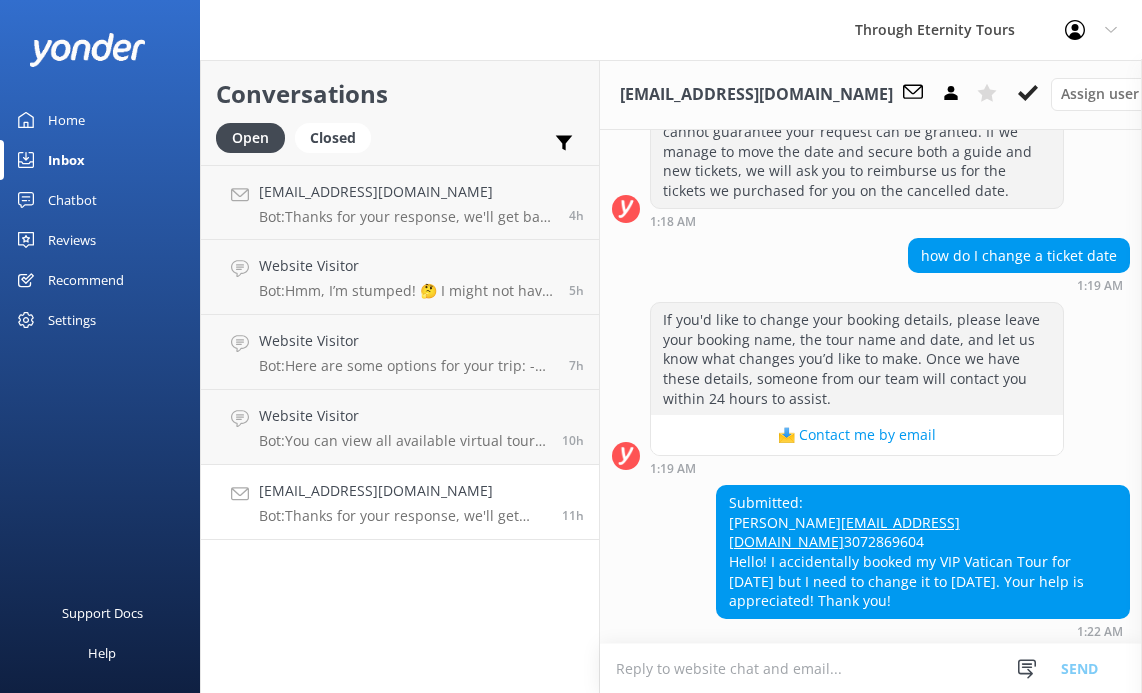 scroll, scrollTop: 793, scrollLeft: 0, axis: vertical 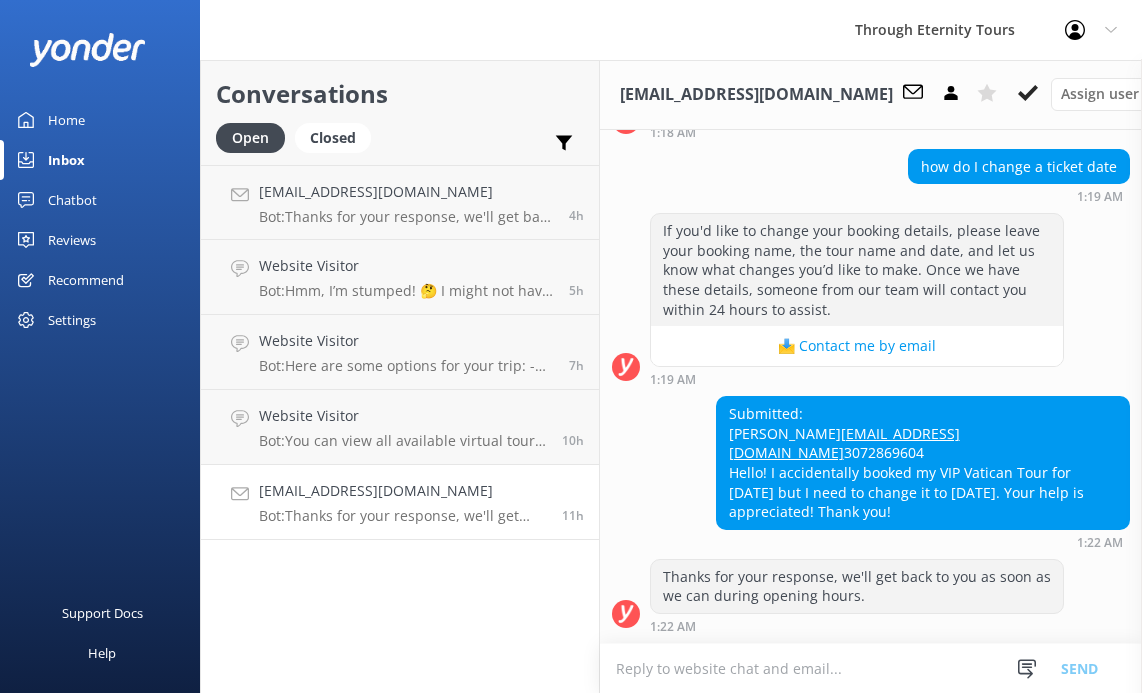 drag, startPoint x: 925, startPoint y: 504, endPoint x: 928, endPoint y: 472, distance: 32.140316 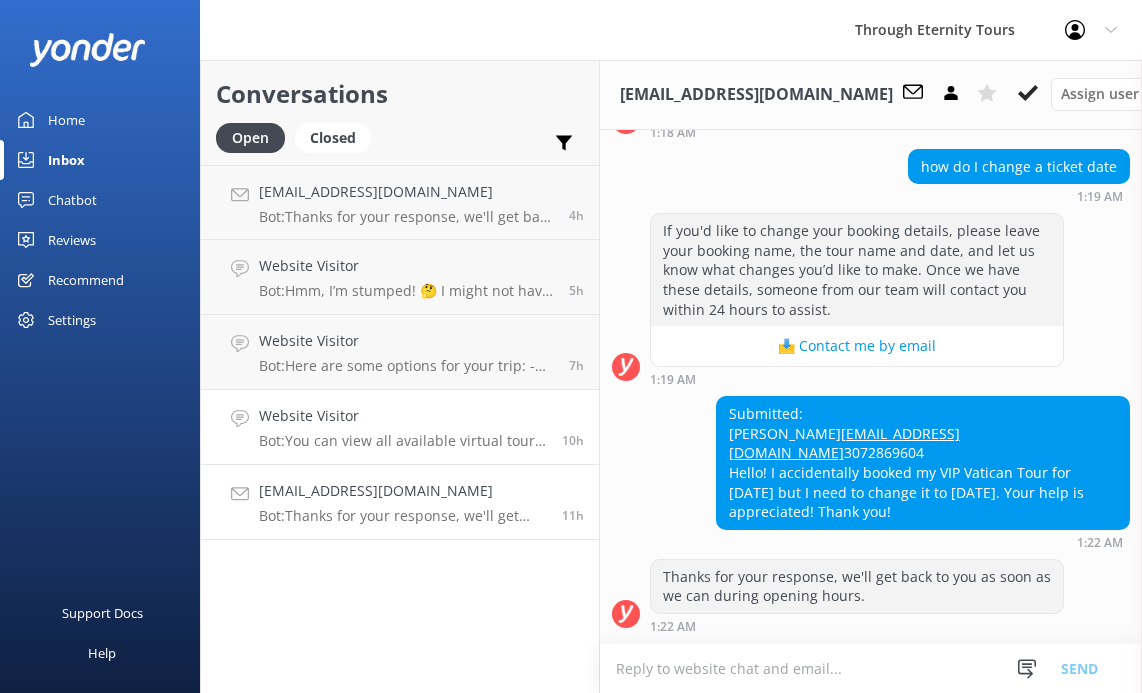 click on "Website Visitor" at bounding box center [403, 416] 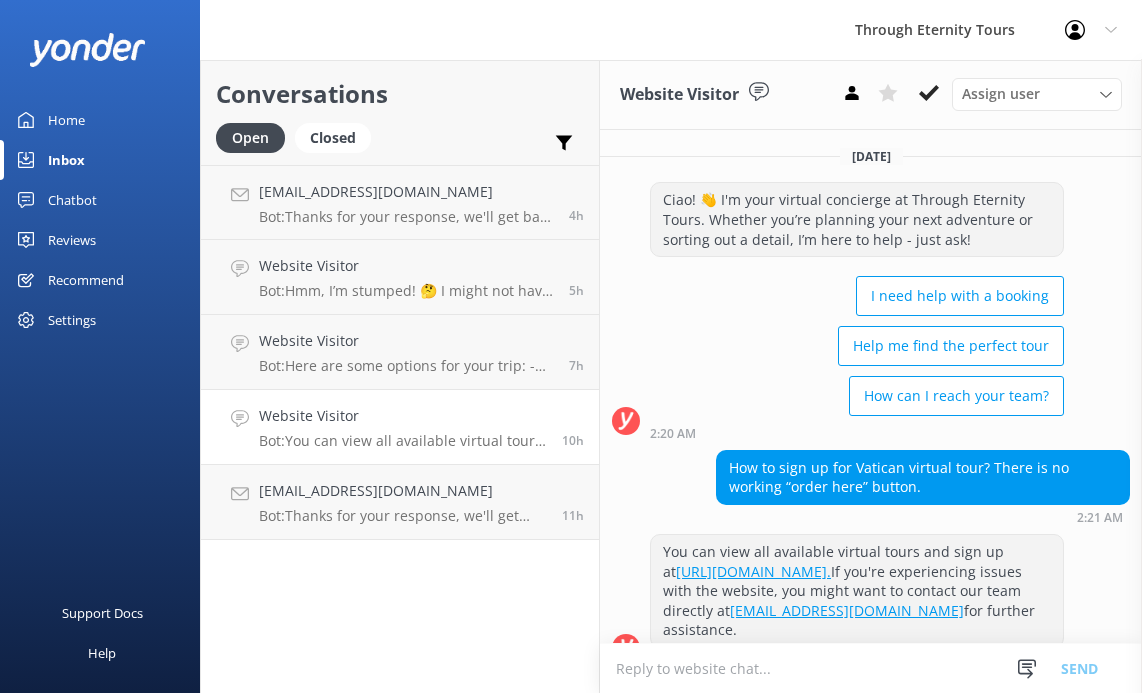 scroll, scrollTop: 33, scrollLeft: 0, axis: vertical 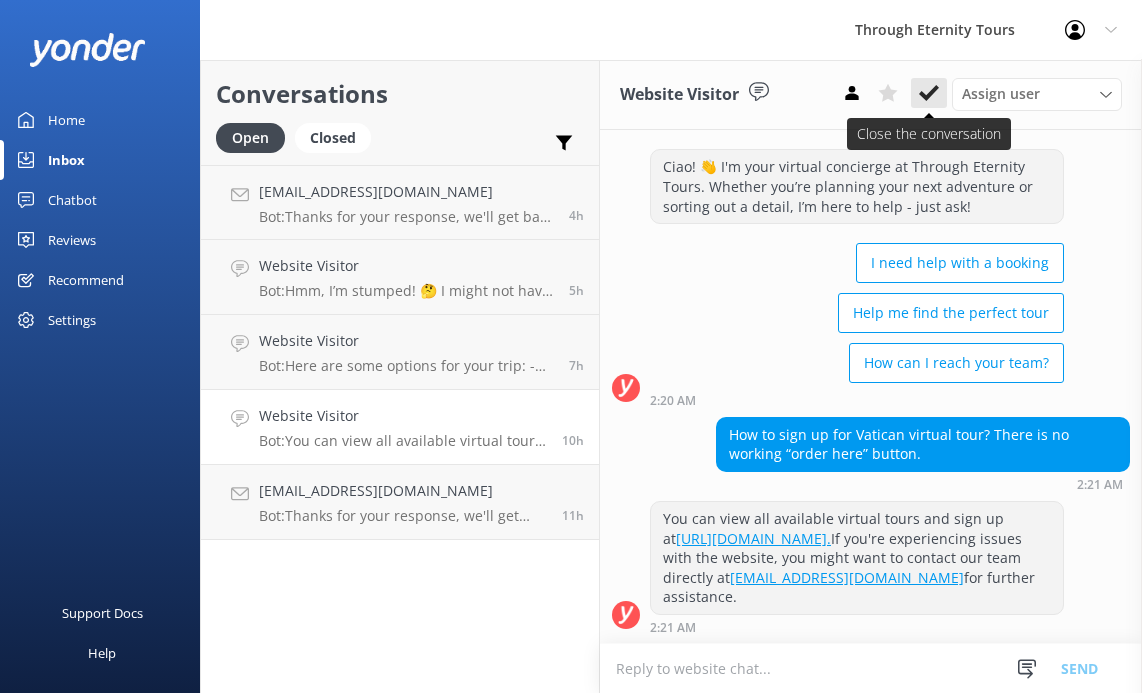 click 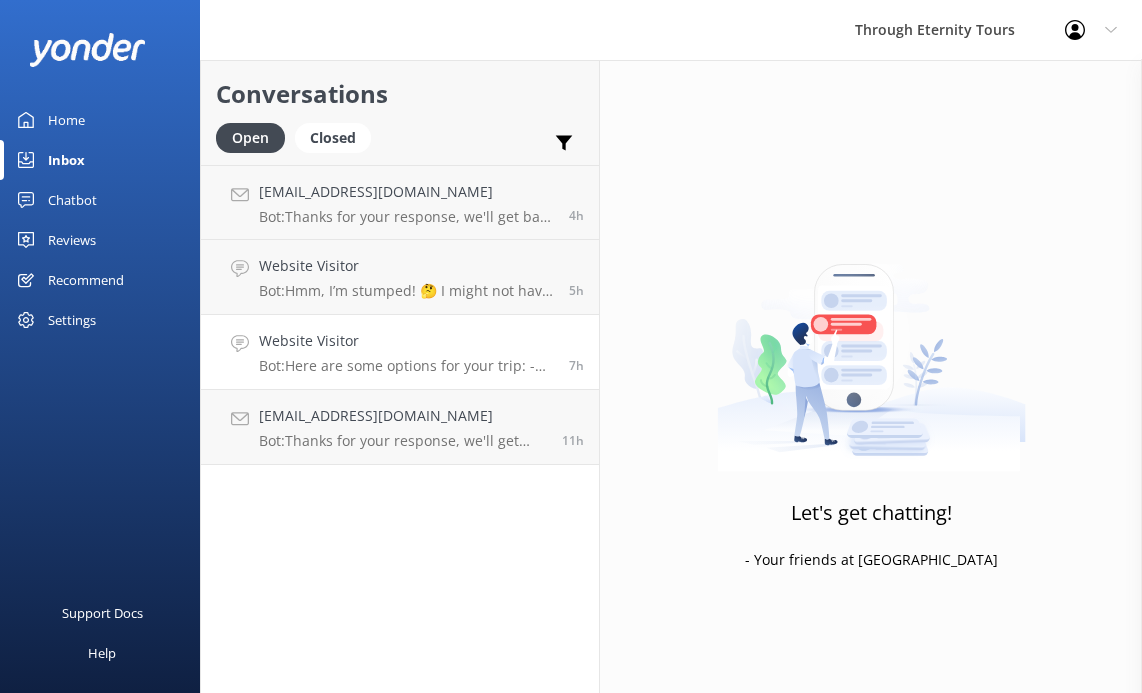 click on "Bot:  Here are some options for your trip:
- **[GEOGRAPHIC_DATA]**: Explore iconic landmarks like the [GEOGRAPHIC_DATA] and [GEOGRAPHIC_DATA], or try unique experiences such as twilight city walks and underground catacombs tours. For something different, consider the "Rome Off The Beaten Path Tour: Secrets of the Eternal City."
- **[PERSON_NAME]**: Discover Renaissance heritage with tours like the Best of [PERSON_NAME] Tour with [PERSON_NAME] [PERSON_NAME] or the Uffizi Gallery Private Tour. You can also explore [GEOGRAPHIC_DATA] with day trips to [GEOGRAPHIC_DATA] and [GEOGRAPHIC_DATA].
- **[GEOGRAPHIC_DATA]**: Visit [GEOGRAPHIC_DATA][PERSON_NAME] and the [GEOGRAPHIC_DATA], or enjoy a Venice at Twilight Tour. Consider a private boat cruise to [GEOGRAPHIC_DATA], [GEOGRAPHIC_DATA], and [GEOGRAPHIC_DATA] for a unique experience.
- **[GEOGRAPHIC_DATA]**: While not detailed in the knowledge base, [GEOGRAPHIC_DATA] offers tours of the Duomo, Last Supper, and fashion district.
For more details and to book, visit our website: [URL][DOMAIN_NAME]." at bounding box center (406, 366) 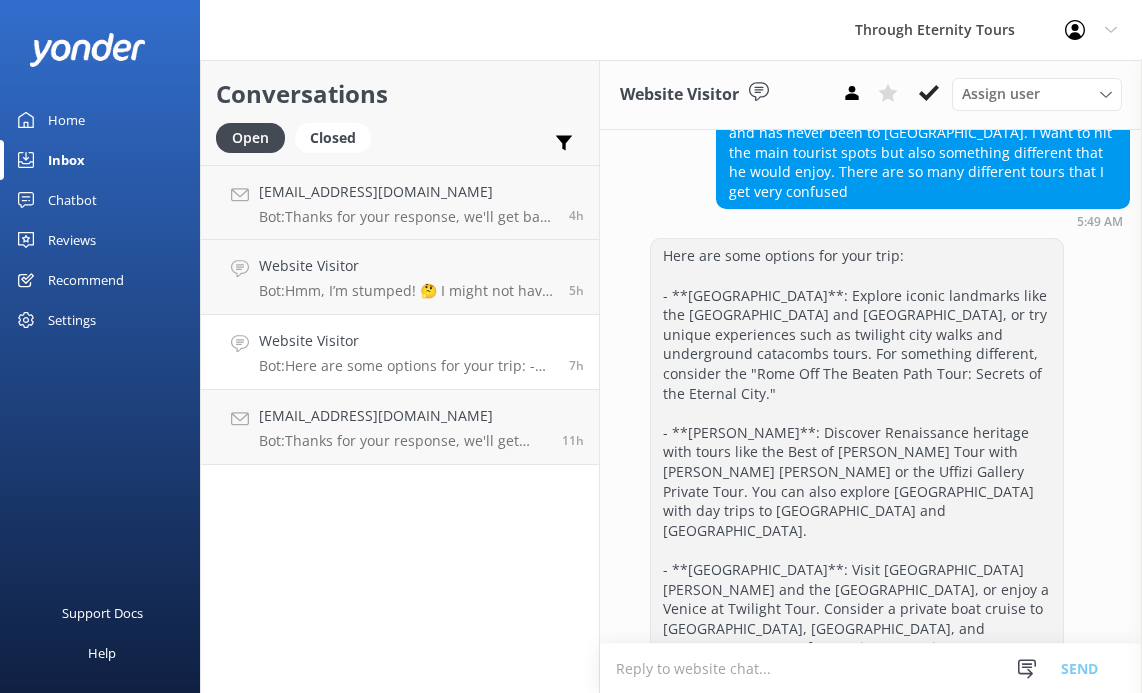 scroll, scrollTop: 710, scrollLeft: 0, axis: vertical 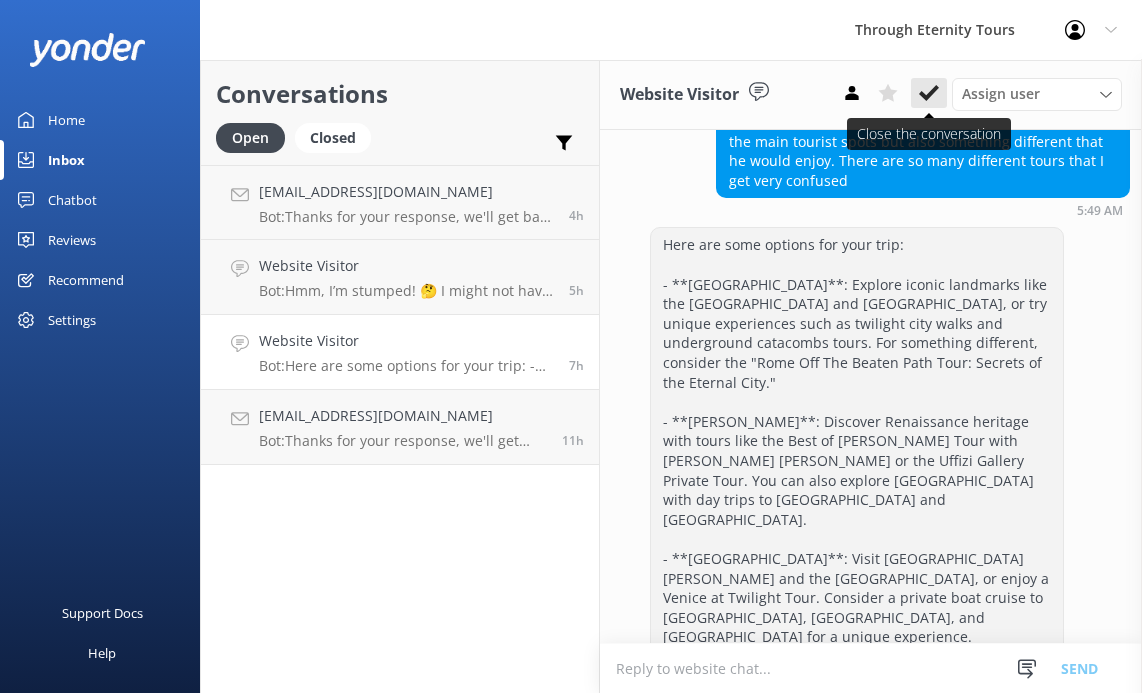 click 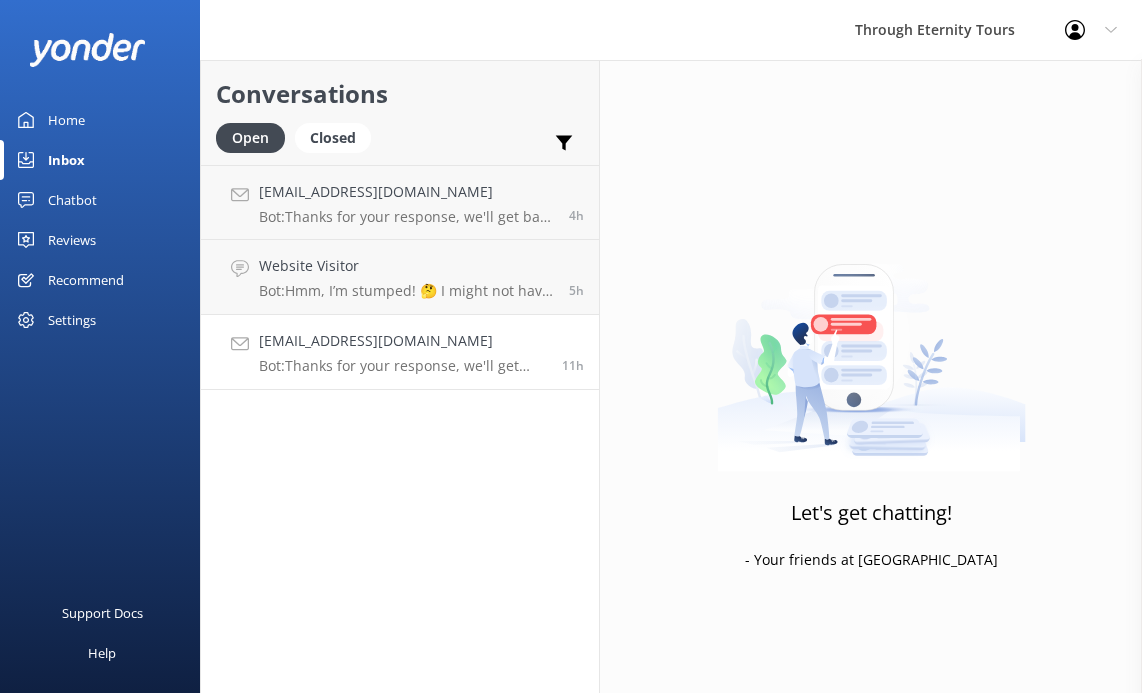 click on "[EMAIL_ADDRESS][DOMAIN_NAME]" at bounding box center [403, 341] 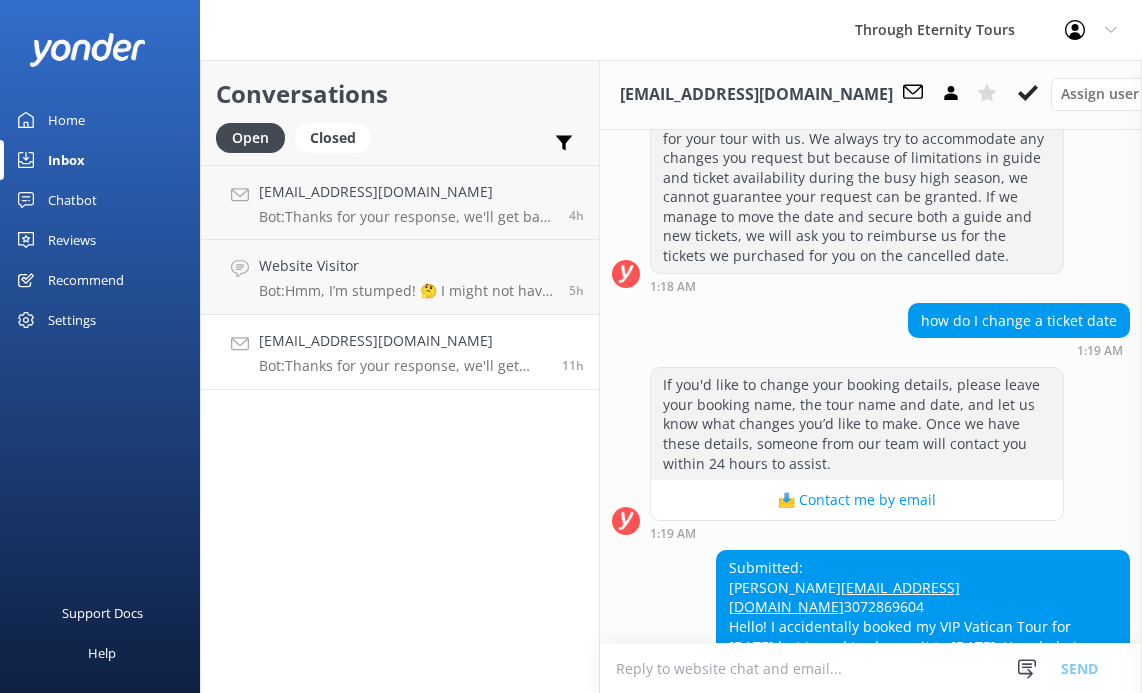 scroll, scrollTop: 793, scrollLeft: 0, axis: vertical 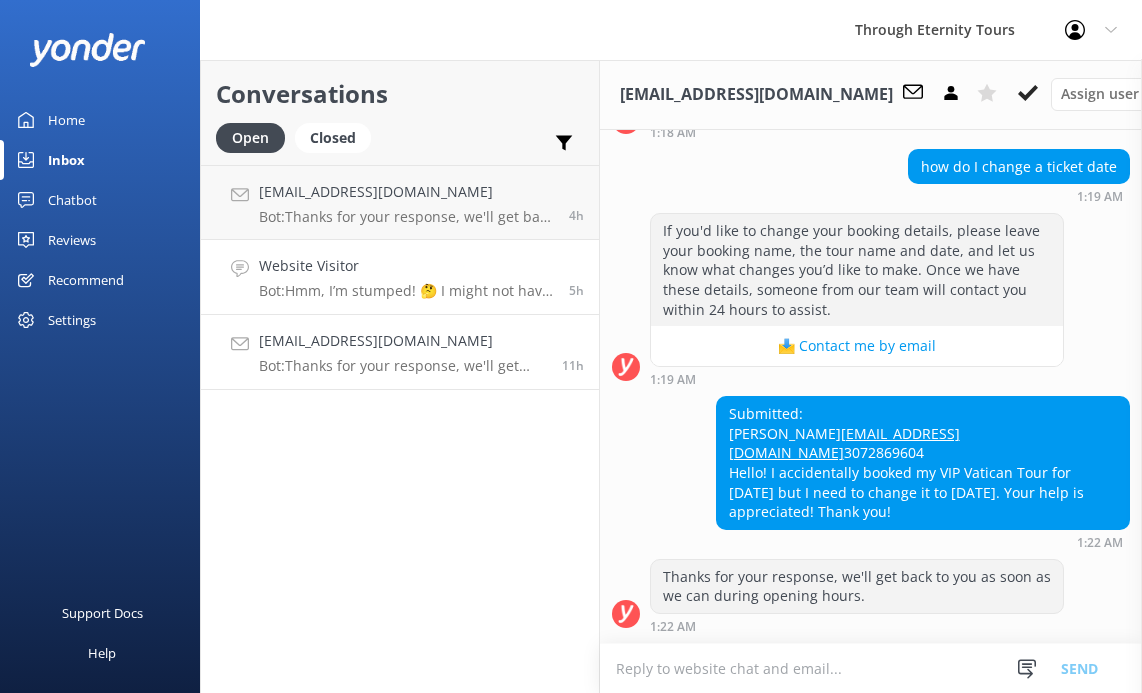 click on "Bot:  Hmm, I’m stumped! 🤔 I might not have the answer to that one, but our amazing team definitely will. Let me connect you — or you can email us directly at [EMAIL_ADDRESS][DOMAIN_NAME]." at bounding box center (406, 291) 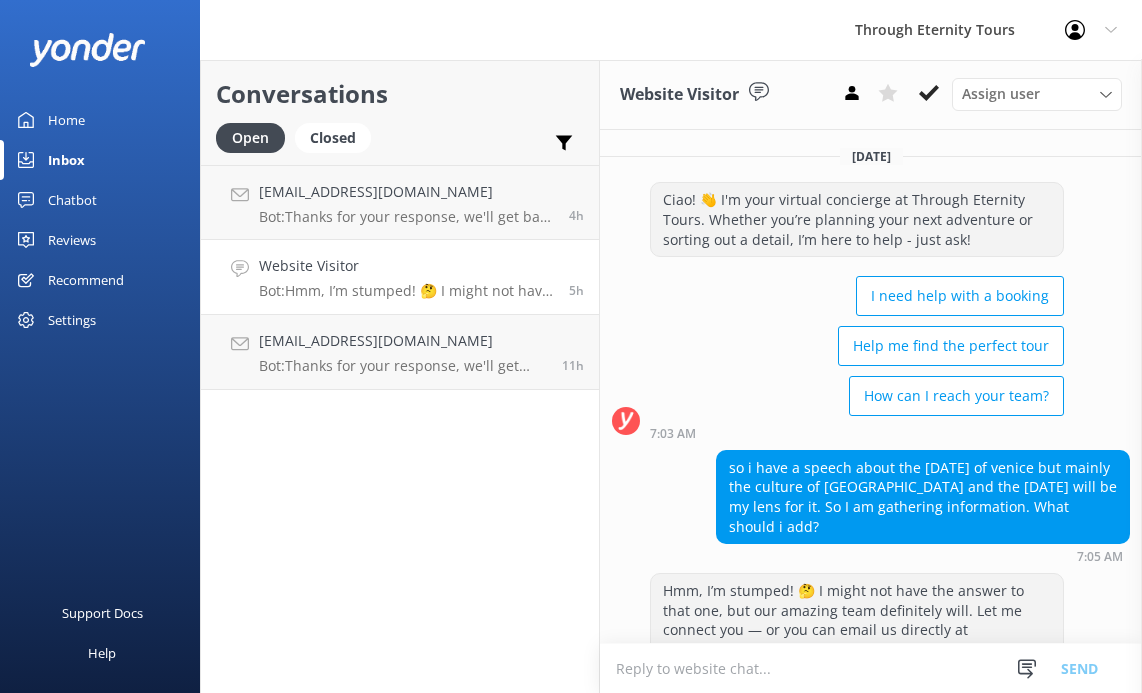 scroll, scrollTop: 73, scrollLeft: 0, axis: vertical 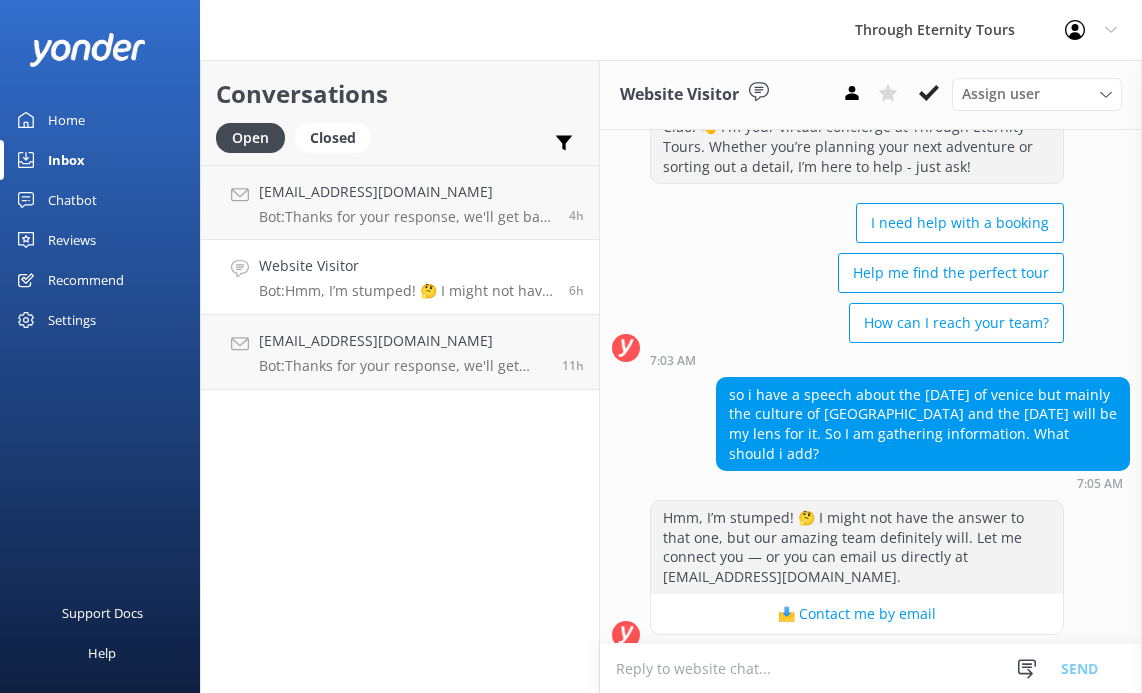 click at bounding box center [871, 668] 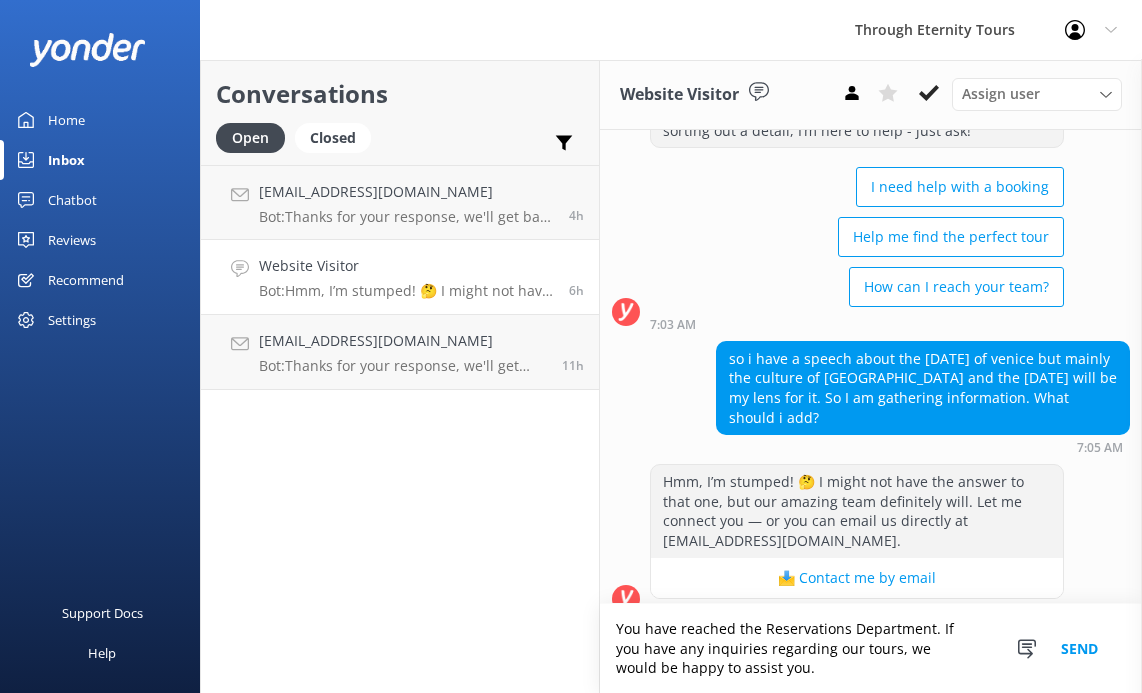 scroll, scrollTop: 113, scrollLeft: 0, axis: vertical 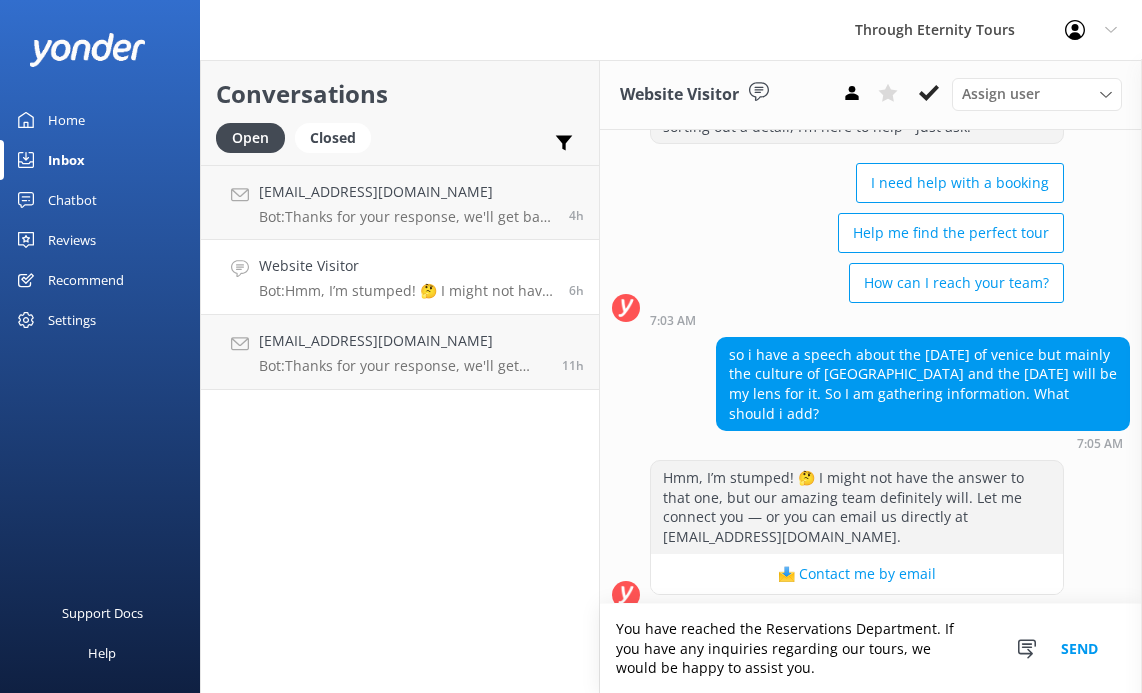 type on "You have reached the Reservations Department. If you have any inquiries regarding our tours, we would be happy to assist you." 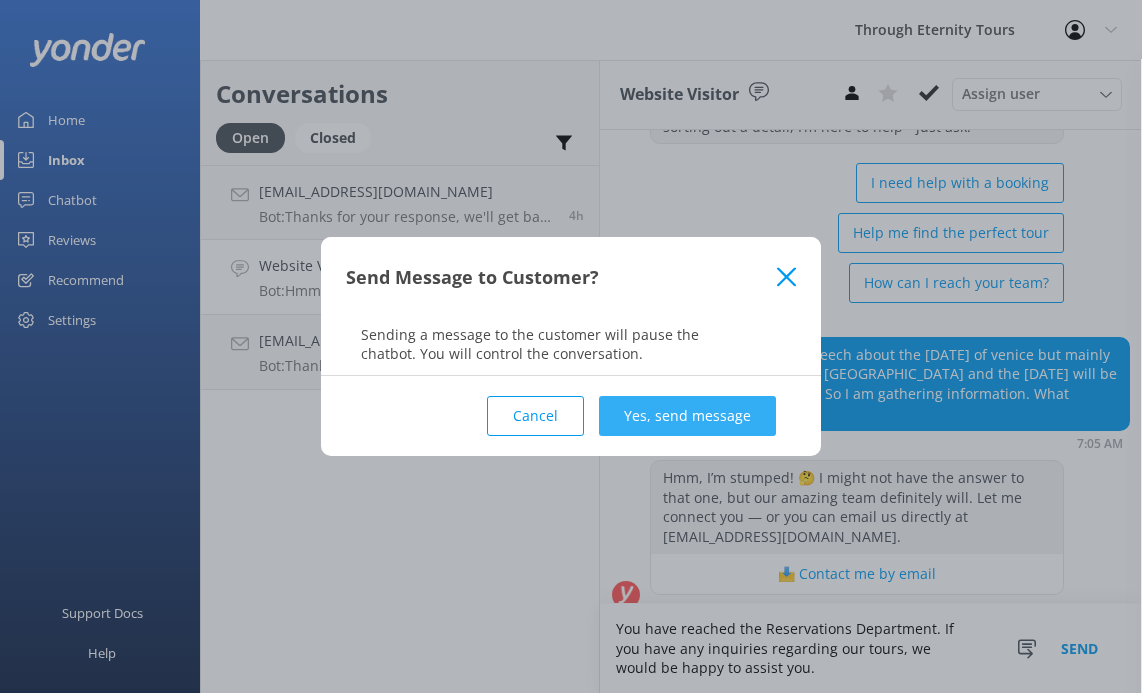 click on "Yes, send message" at bounding box center [687, 416] 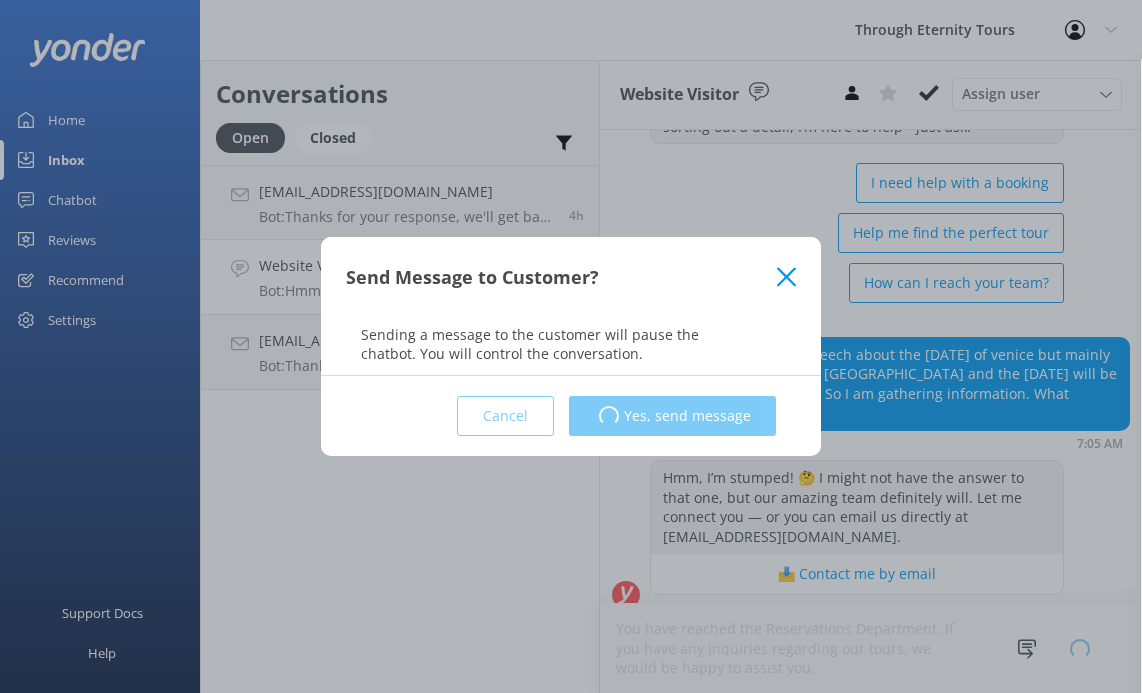 type 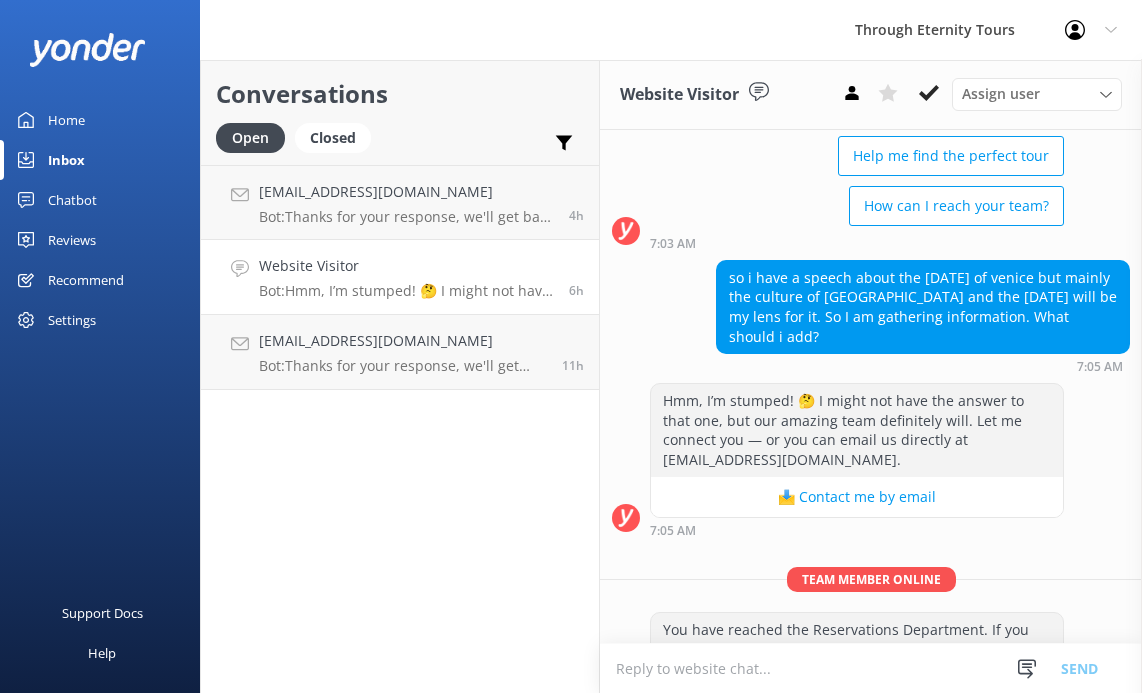 scroll, scrollTop: 242, scrollLeft: 0, axis: vertical 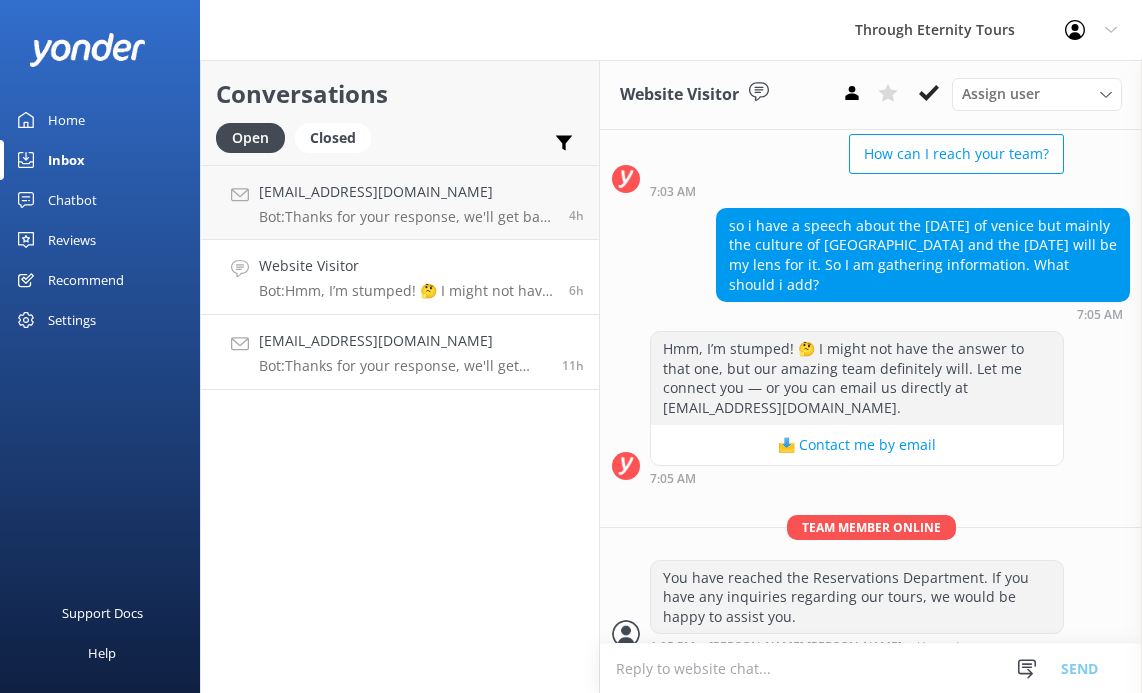 click on "[EMAIL_ADDRESS][DOMAIN_NAME]" at bounding box center (403, 341) 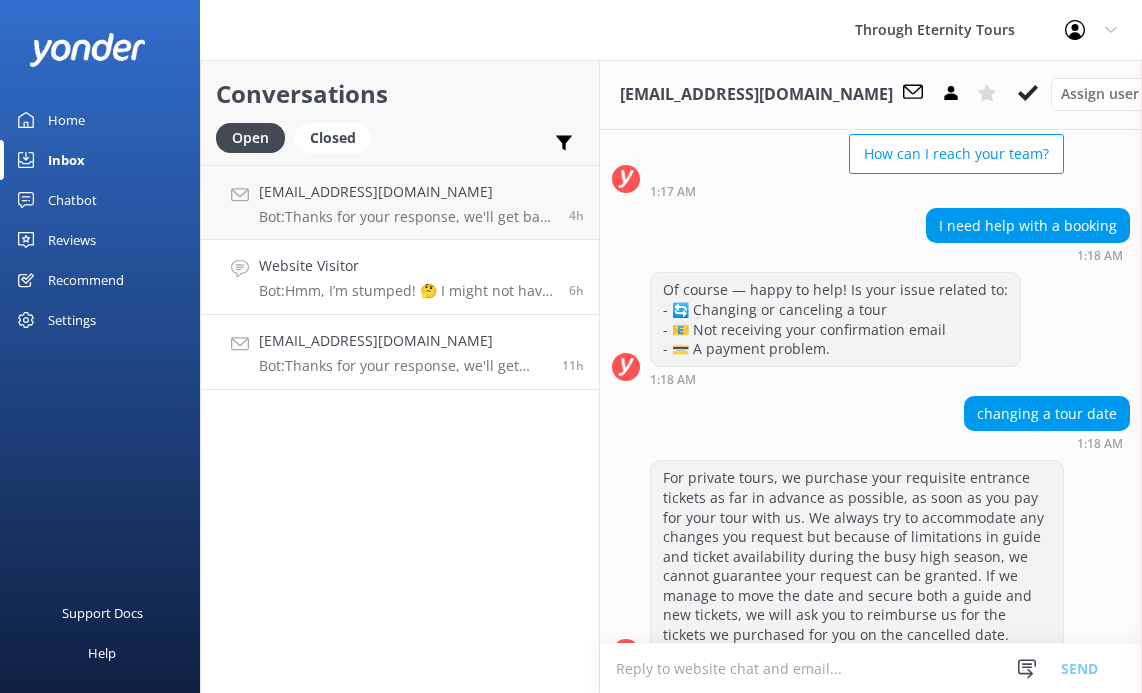 click on "Website Visitor" at bounding box center [406, 266] 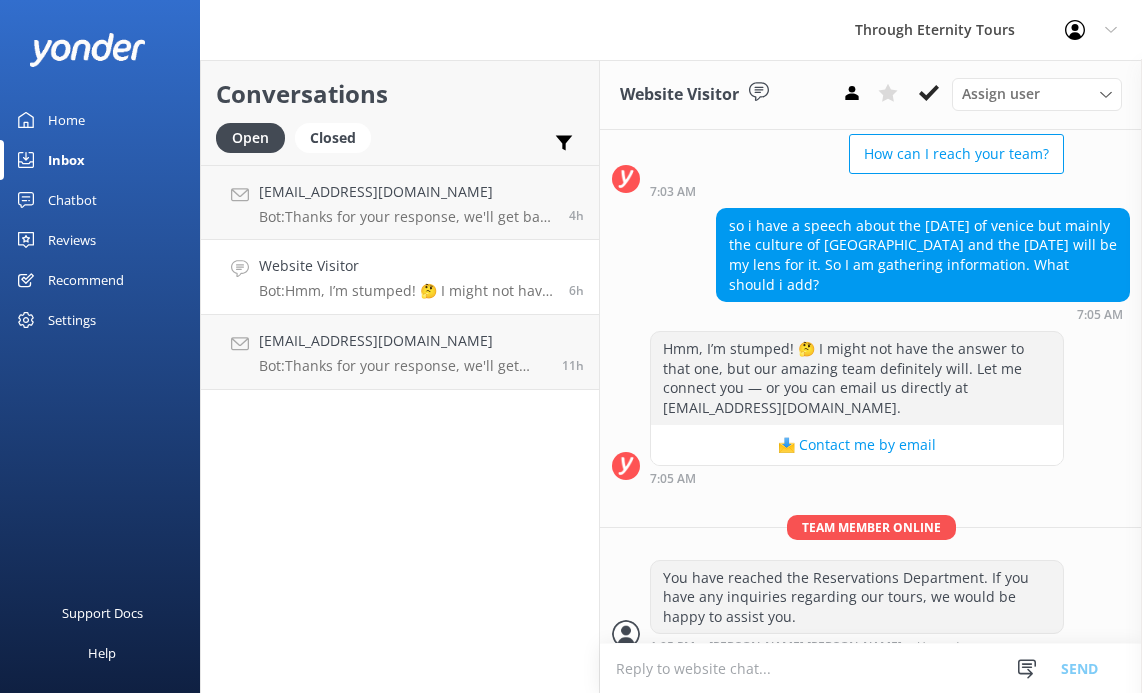 click on "Website Visitor" at bounding box center (406, 266) 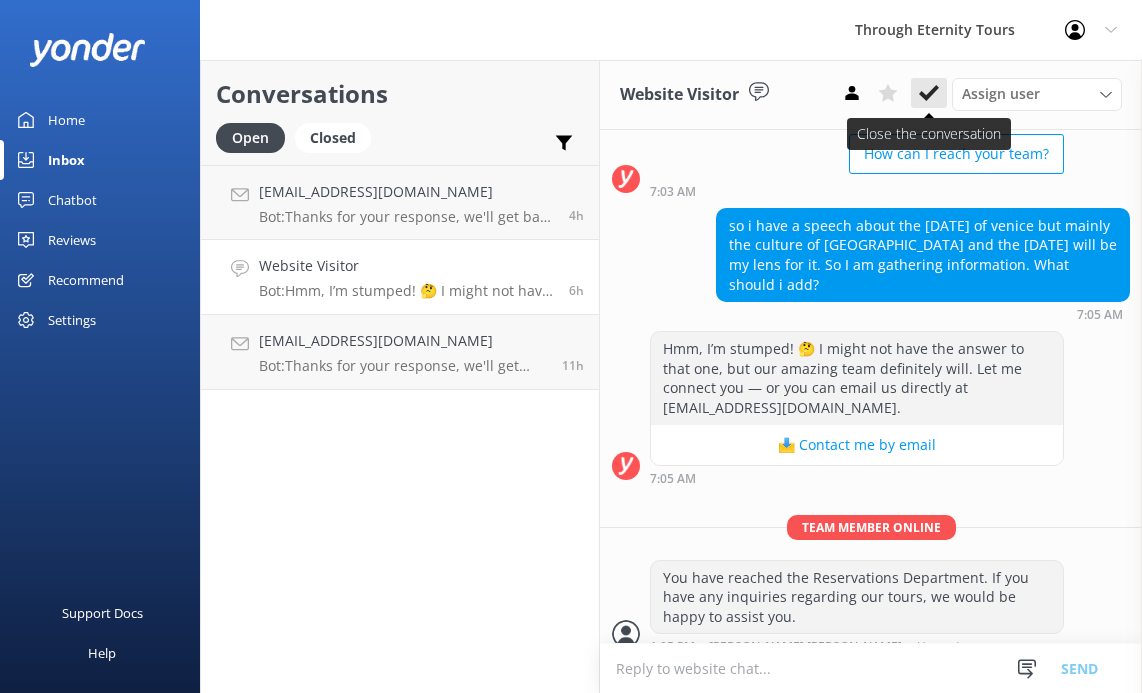 click 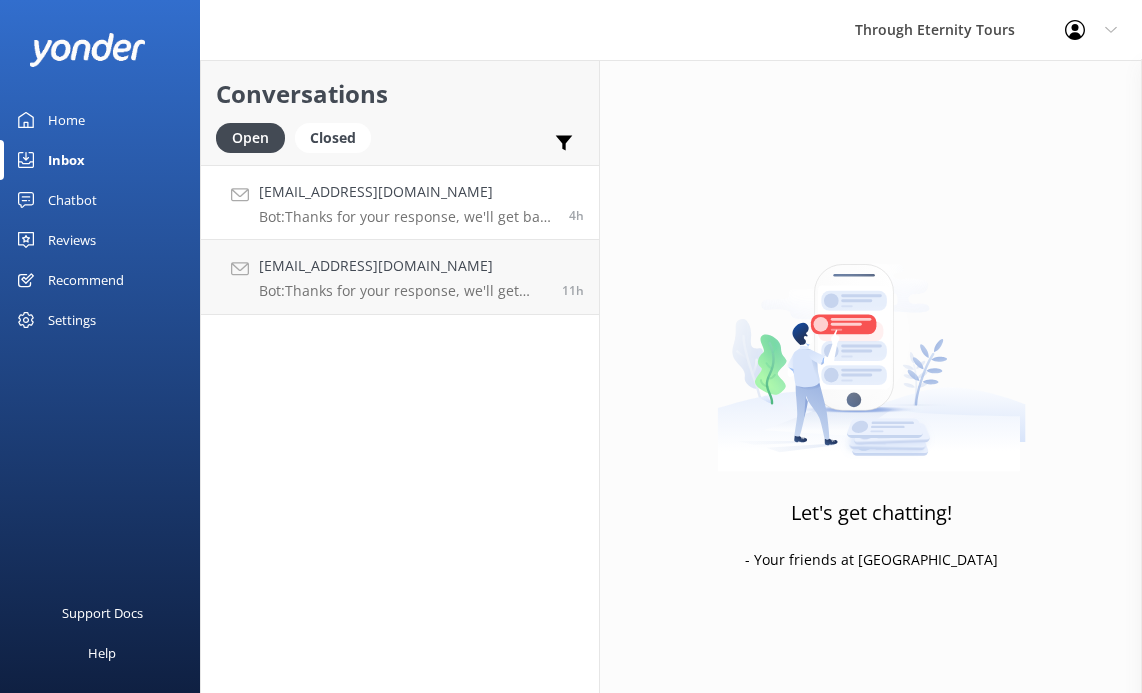 click on "[EMAIL_ADDRESS][DOMAIN_NAME]" at bounding box center [406, 192] 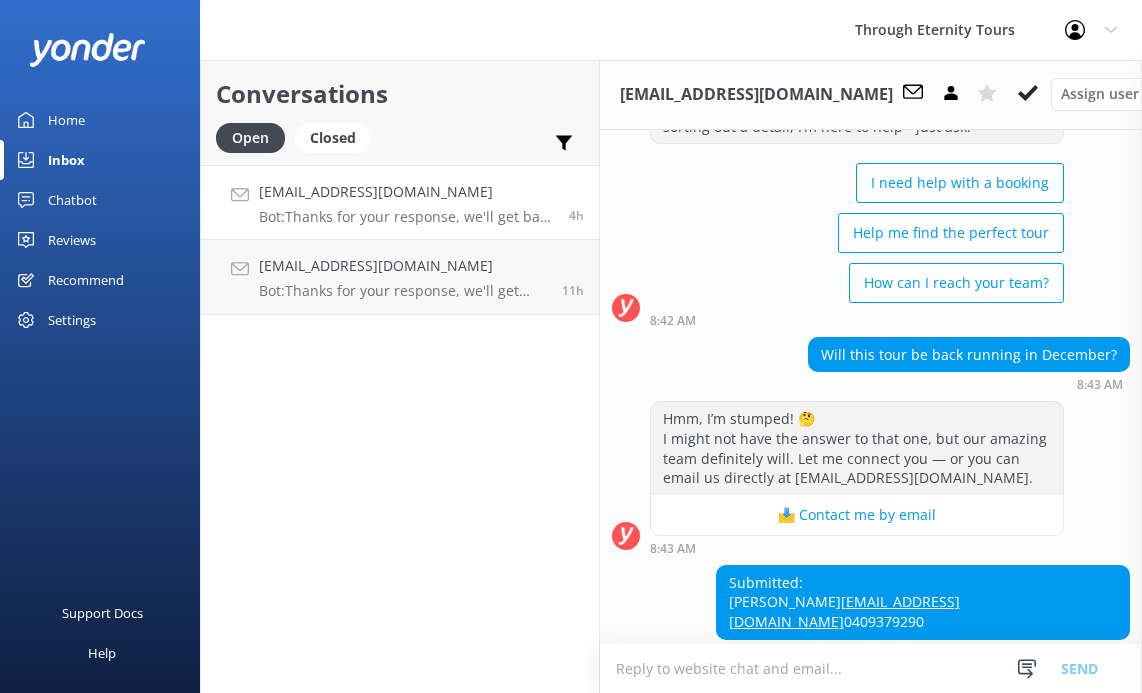 scroll, scrollTop: 0, scrollLeft: 0, axis: both 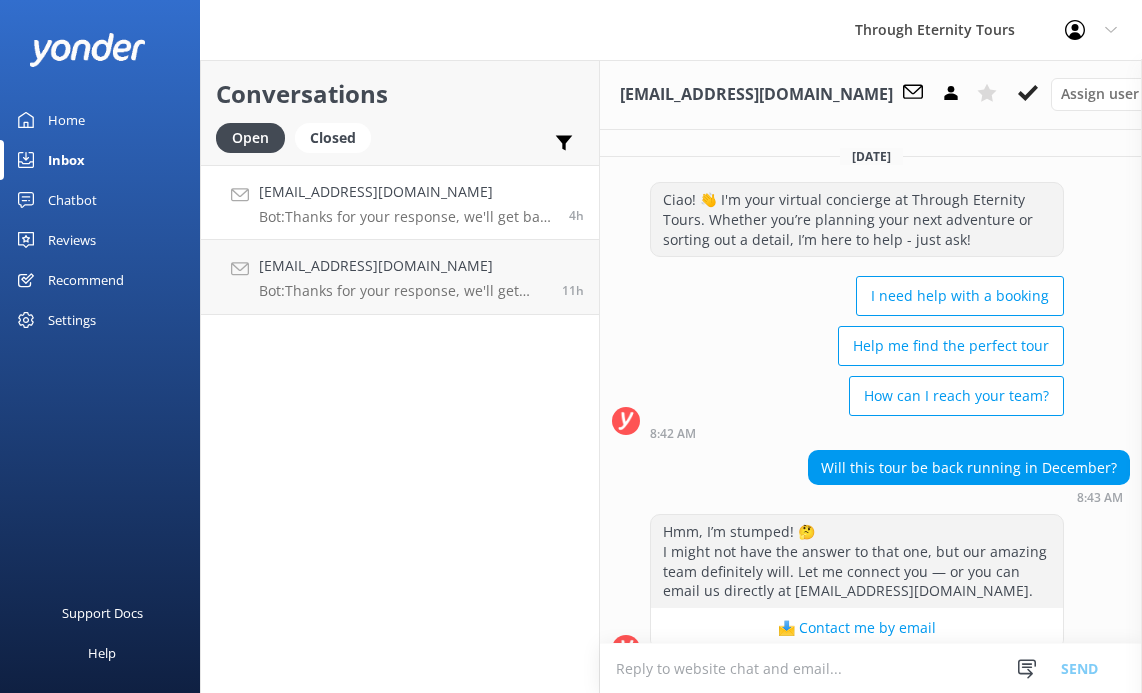 click on "Home" at bounding box center [100, 120] 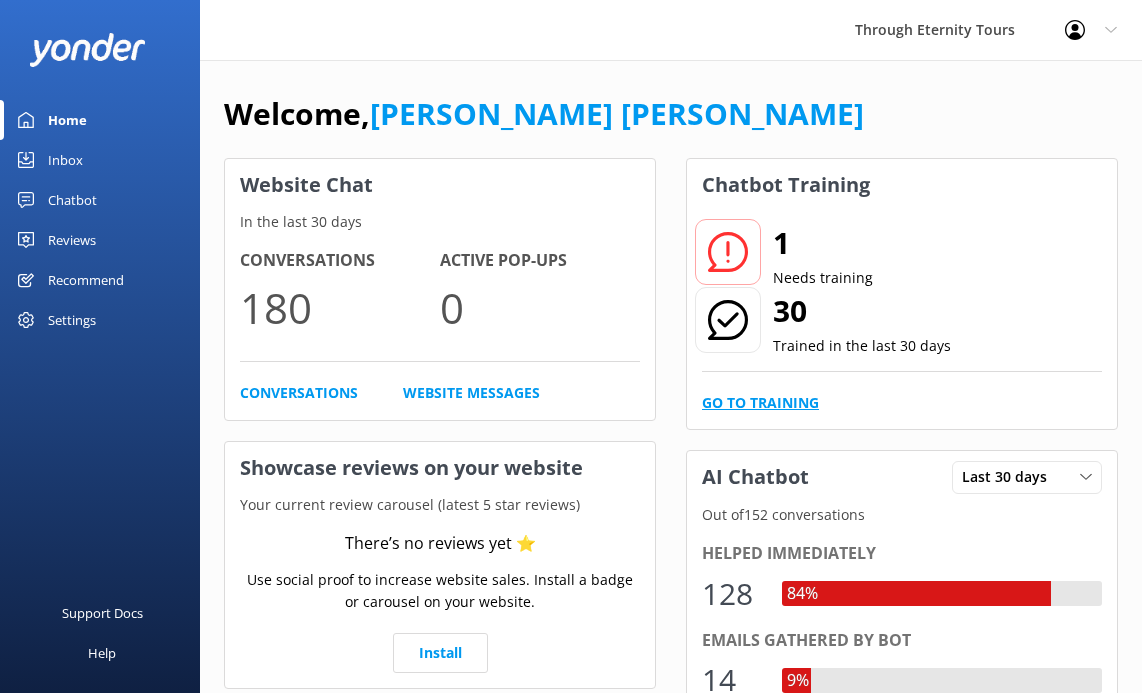 click on "Go to Training" at bounding box center [760, 403] 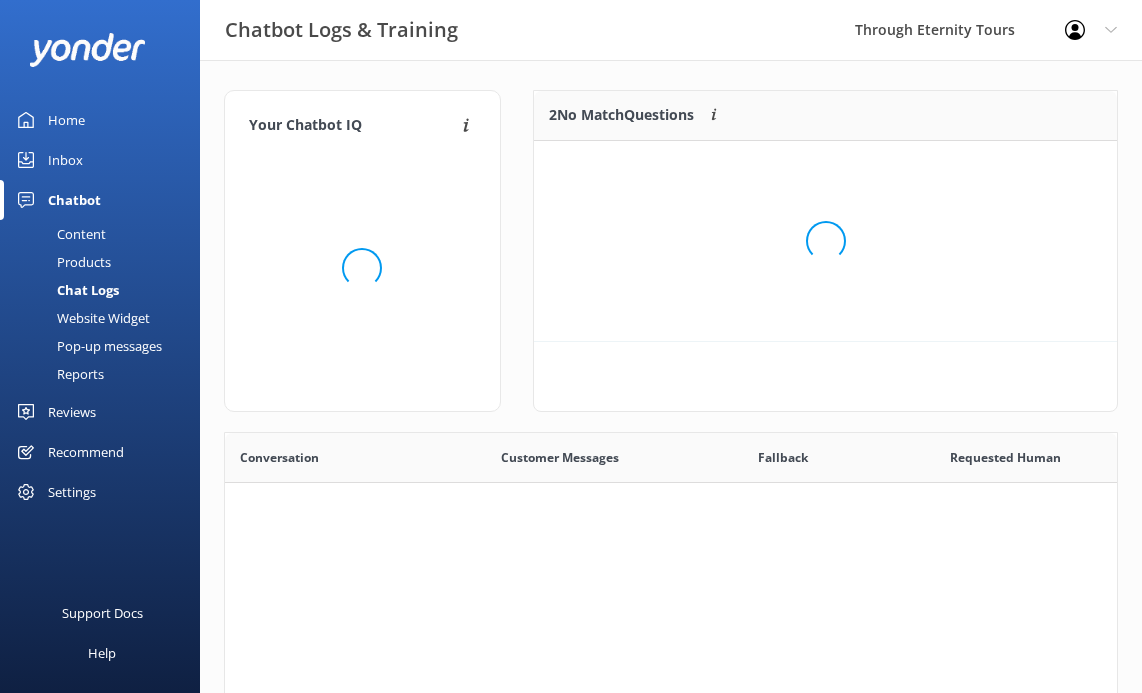 scroll, scrollTop: 1, scrollLeft: 0, axis: vertical 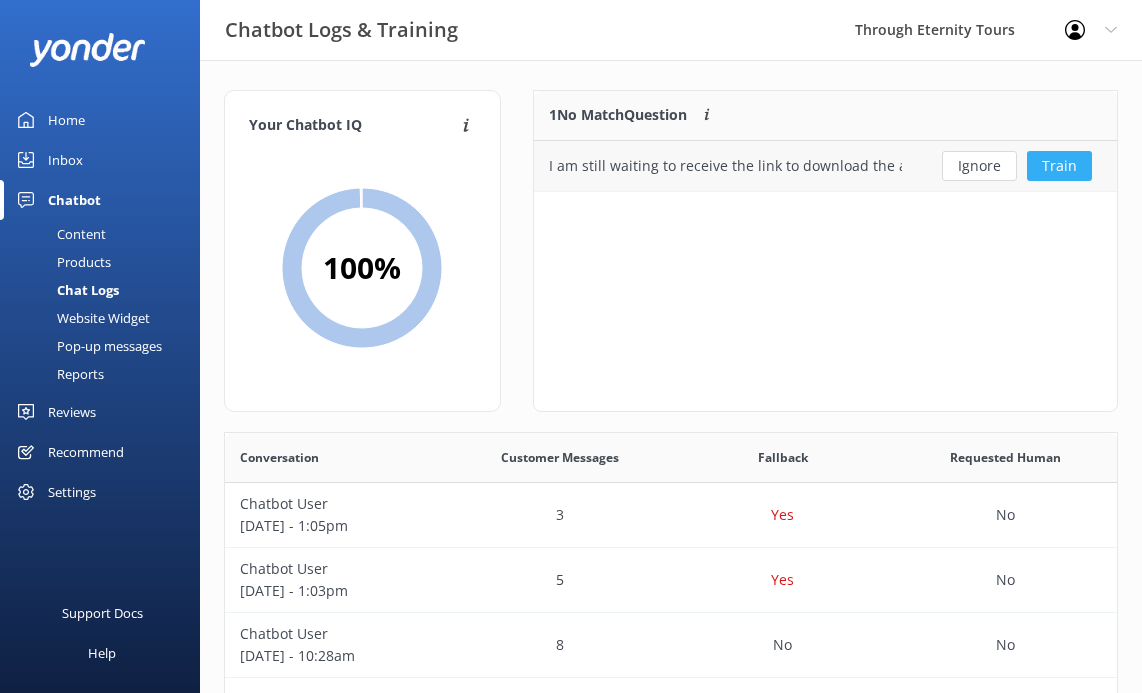 click on "Train" at bounding box center [1059, 166] 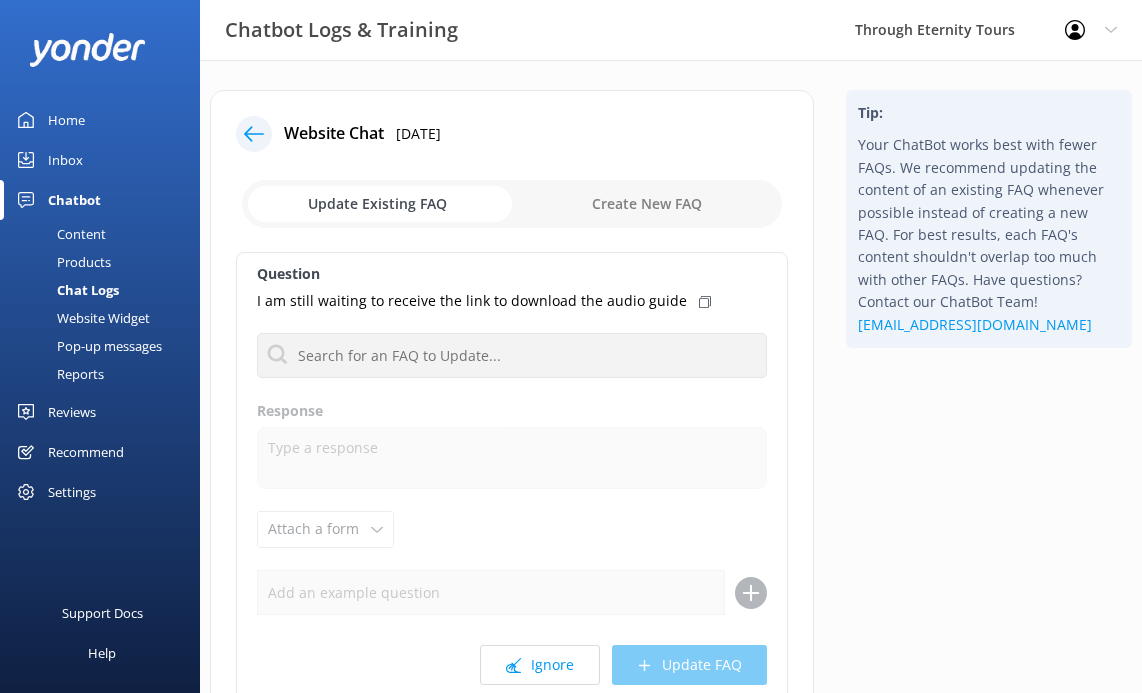 click 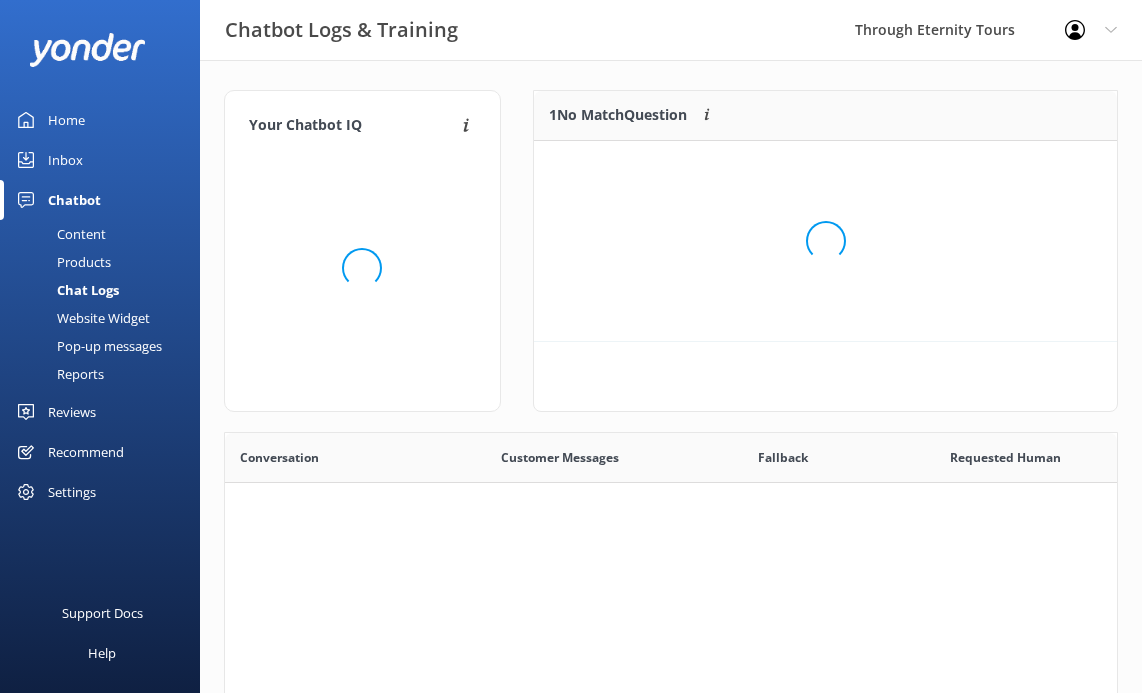 scroll, scrollTop: 1, scrollLeft: 0, axis: vertical 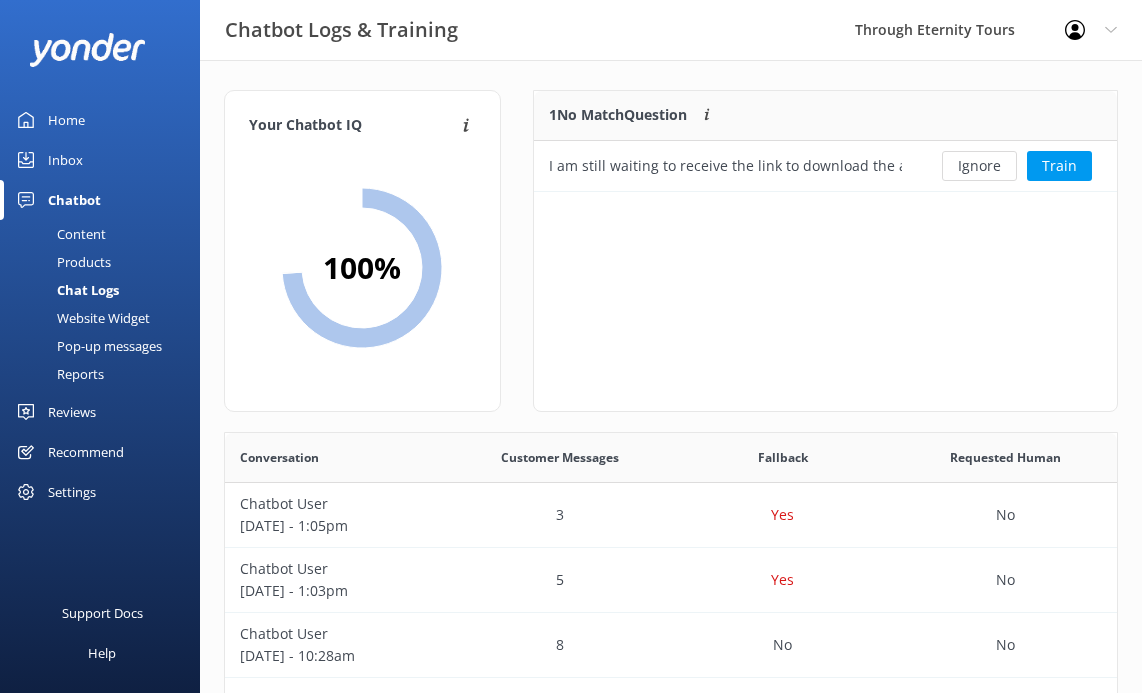 click on "Chatbot" at bounding box center [74, 200] 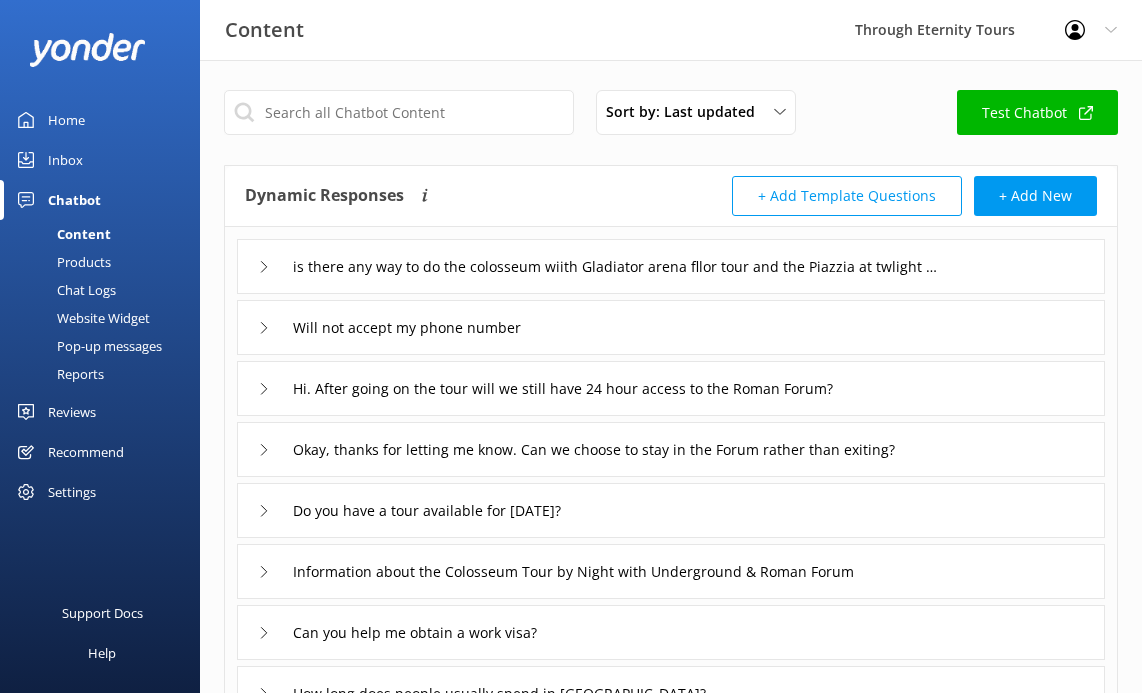 click on "Inbox" at bounding box center (65, 160) 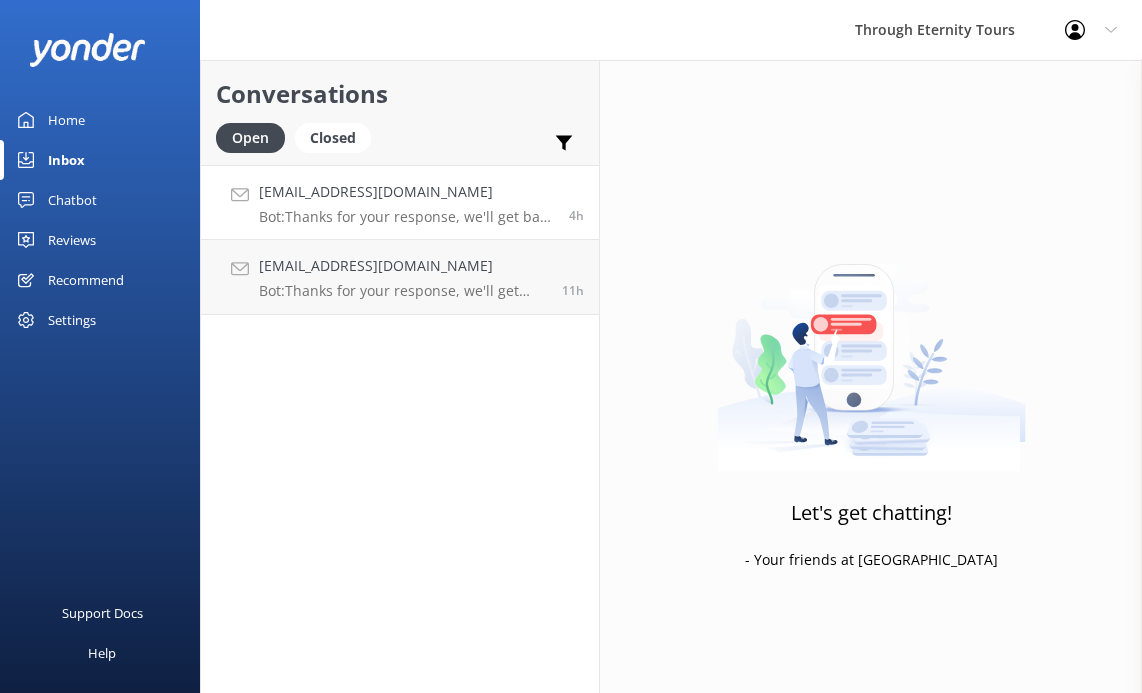 click on "[EMAIL_ADDRESS][DOMAIN_NAME] Bot:  Thanks for your response, we'll get back to you as soon as we can during opening hours. 4h" at bounding box center [400, 202] 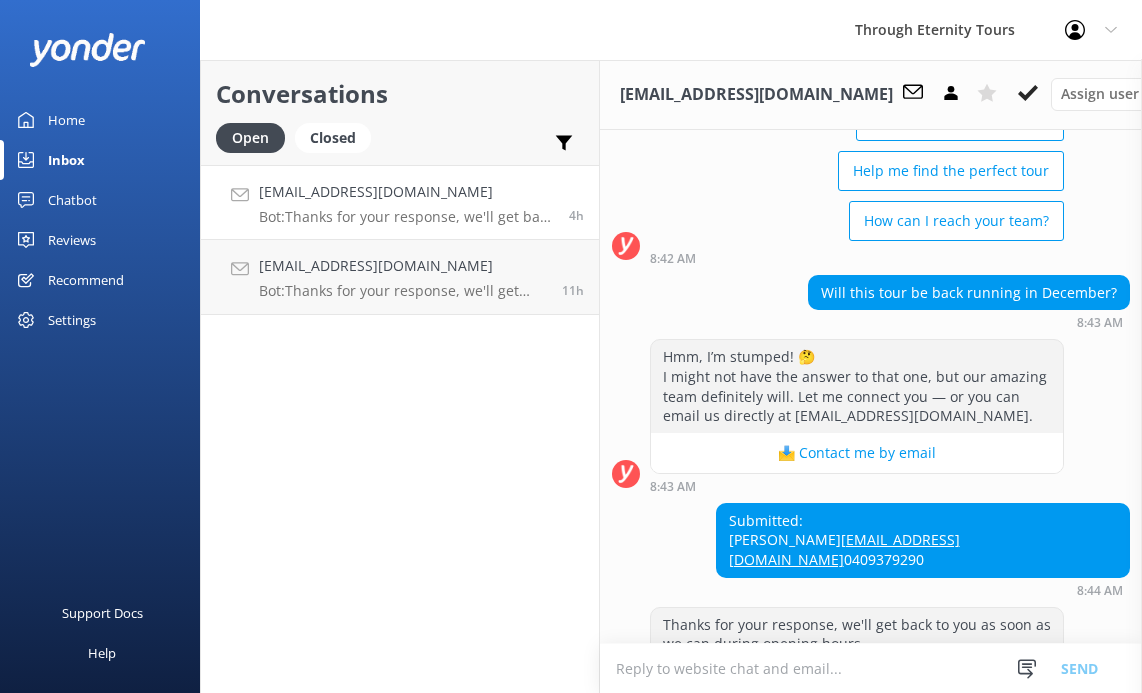 scroll, scrollTop: 241, scrollLeft: 0, axis: vertical 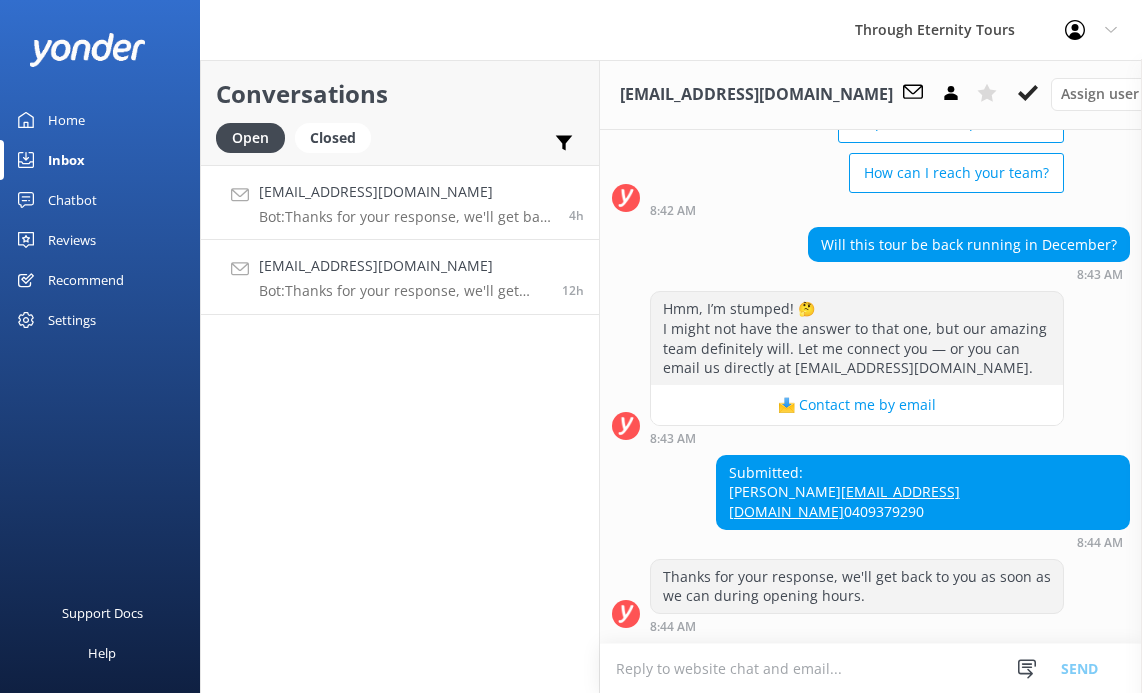 click on "[EMAIL_ADDRESS][DOMAIN_NAME]" at bounding box center [403, 266] 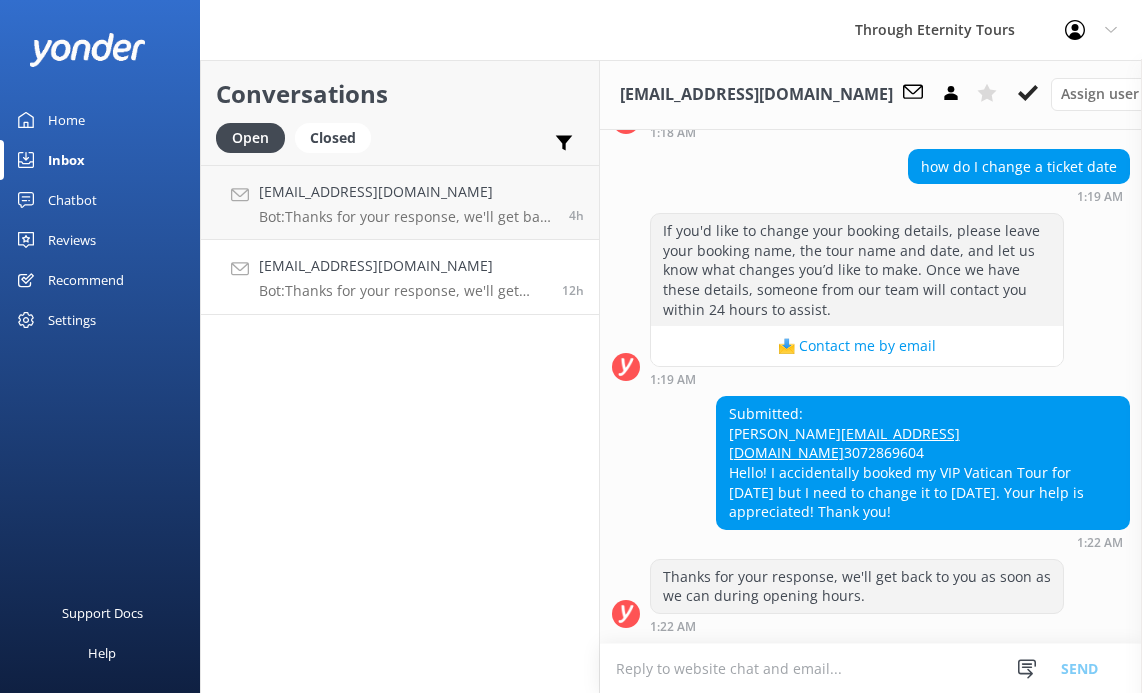 scroll, scrollTop: 770, scrollLeft: 0, axis: vertical 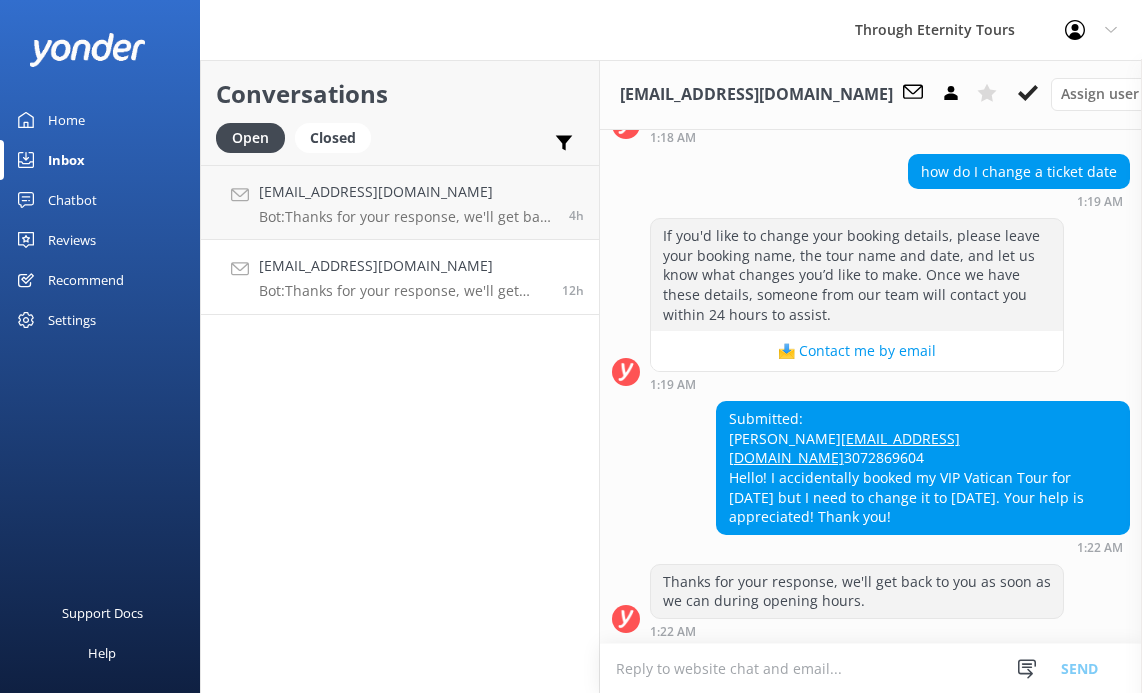 click on "Submitted:
[PERSON_NAME]
[EMAIL_ADDRESS][DOMAIN_NAME]
3072869604
Hello! I accidentally booked my VIP Vatican Tour for [DATE] but I need to change it to [DATE]. Your help is appreciated! Thank you!" at bounding box center [923, 468] 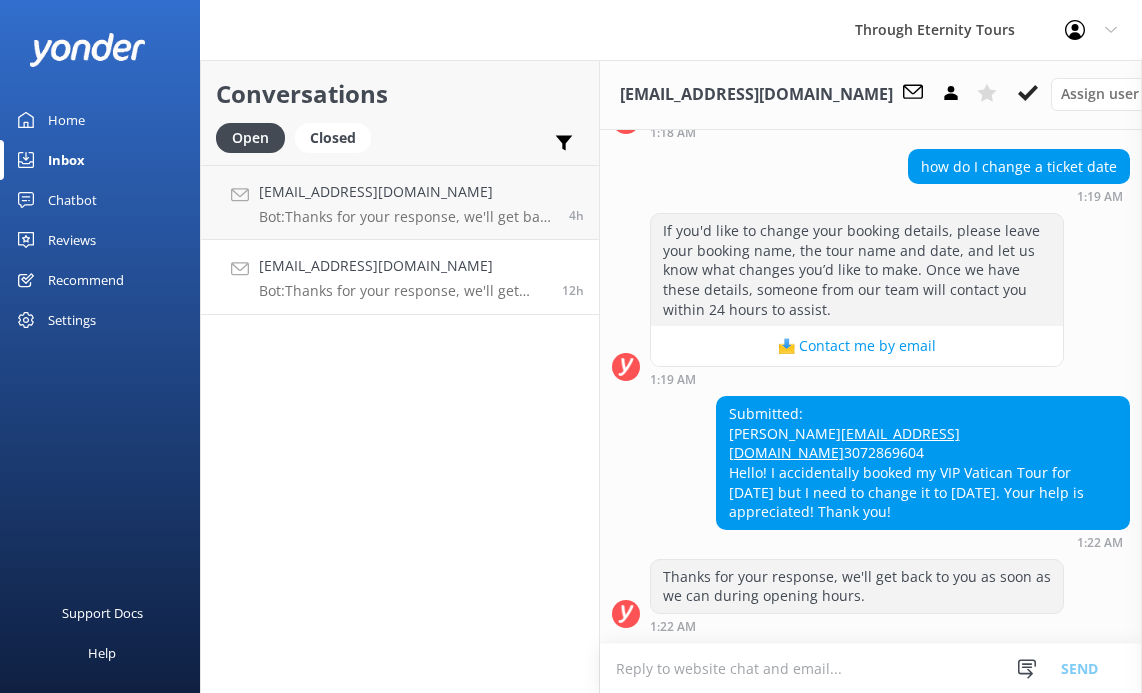 scroll, scrollTop: 793, scrollLeft: 0, axis: vertical 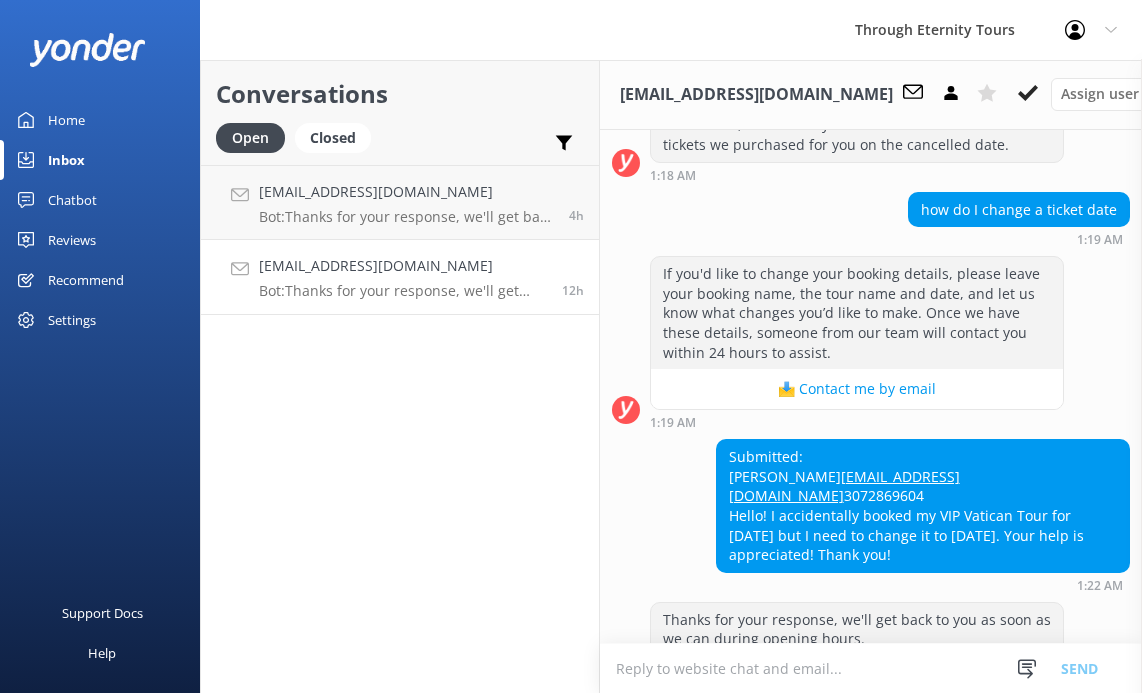 click on "Submitted:
[PERSON_NAME]
[EMAIL_ADDRESS][DOMAIN_NAME]
3072869604
Hello! I accidentally booked my VIP Vatican Tour for [DATE] but I need to change it to [DATE]. Your help is appreciated! Thank you!" at bounding box center [923, 506] 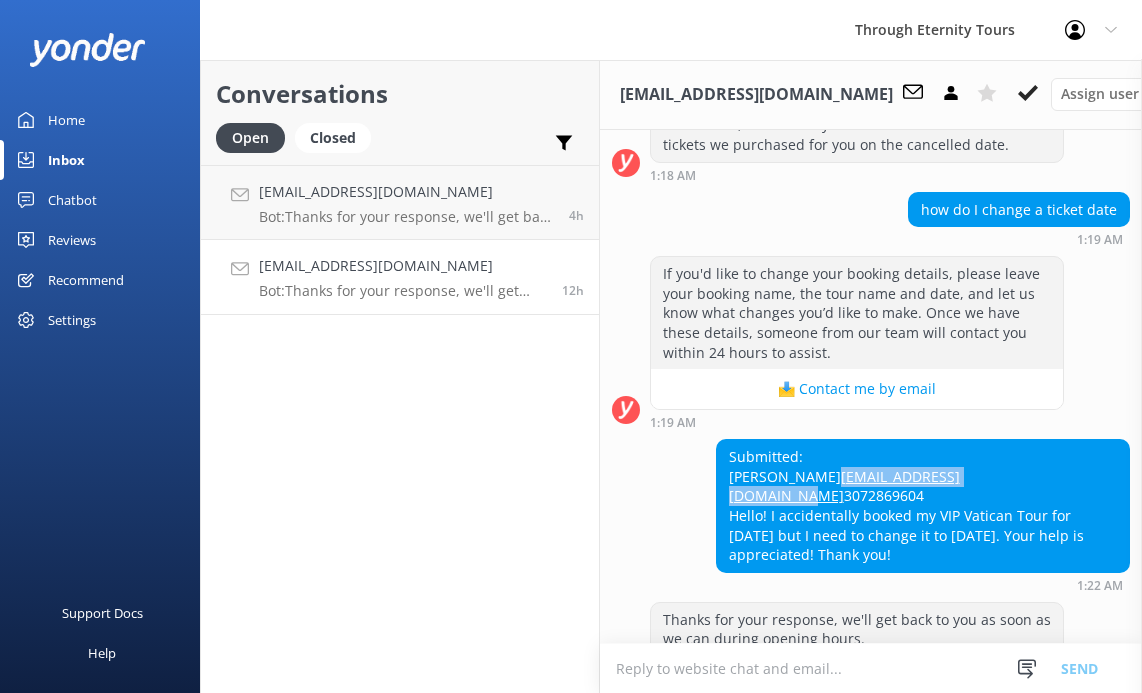 drag, startPoint x: 945, startPoint y: 495, endPoint x: 728, endPoint y: 495, distance: 217 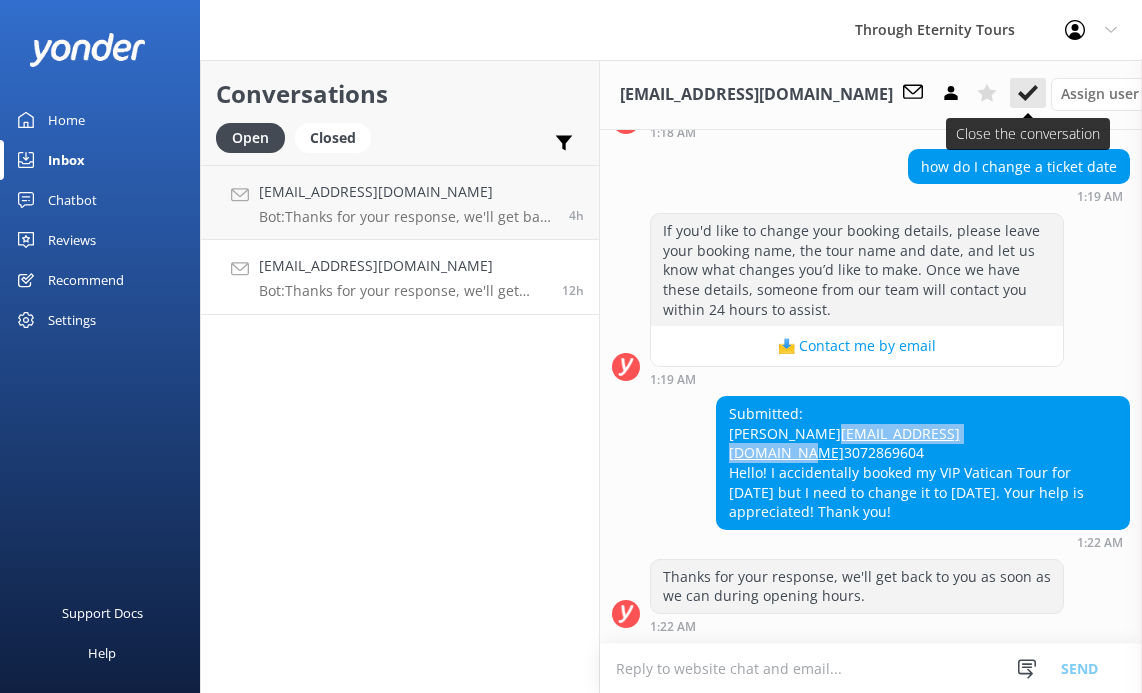 click 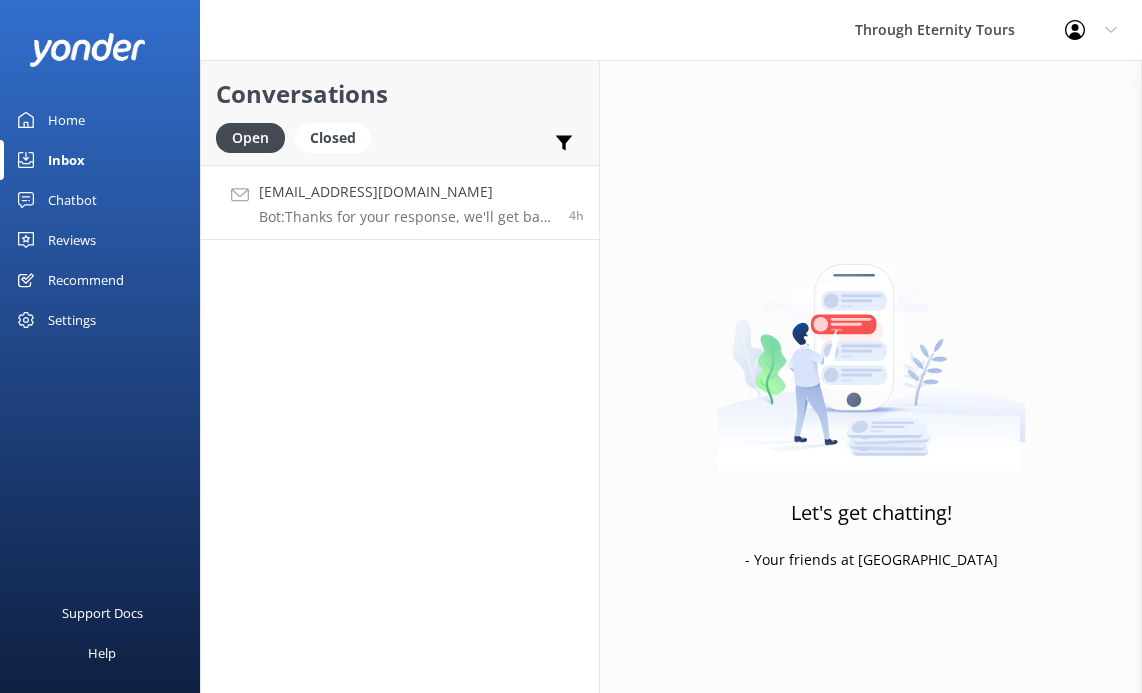click on "[EMAIL_ADDRESS][DOMAIN_NAME] Bot:  Thanks for your response, we'll get back to you as soon as we can during opening hours." at bounding box center (406, 202) 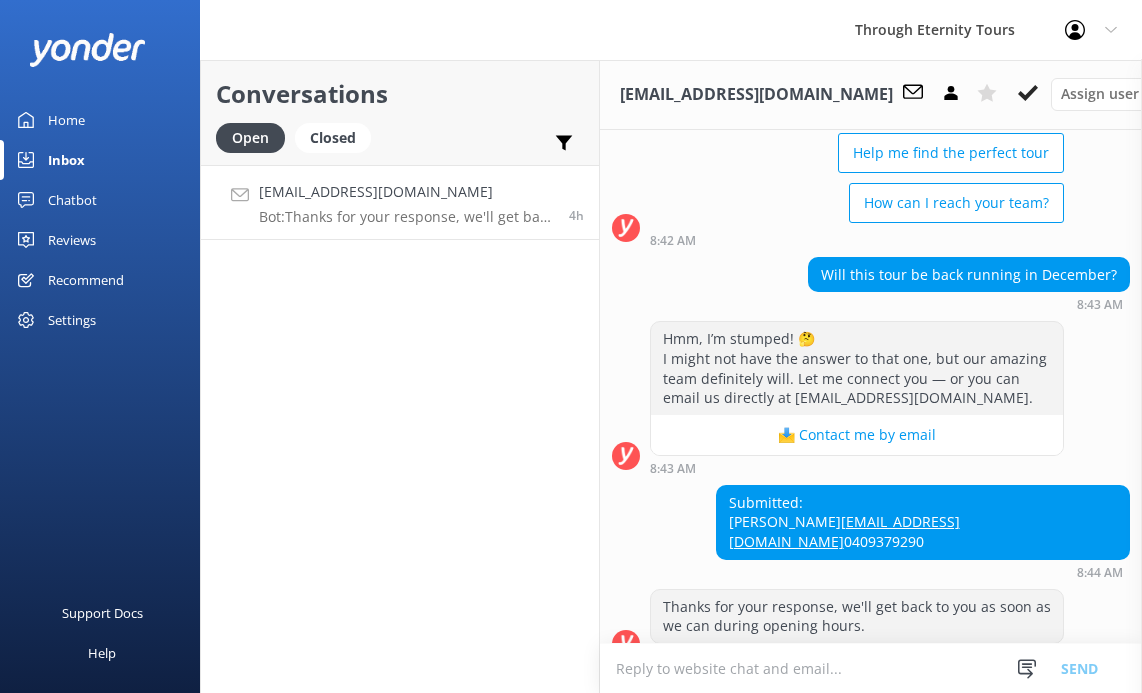 scroll, scrollTop: 241, scrollLeft: 0, axis: vertical 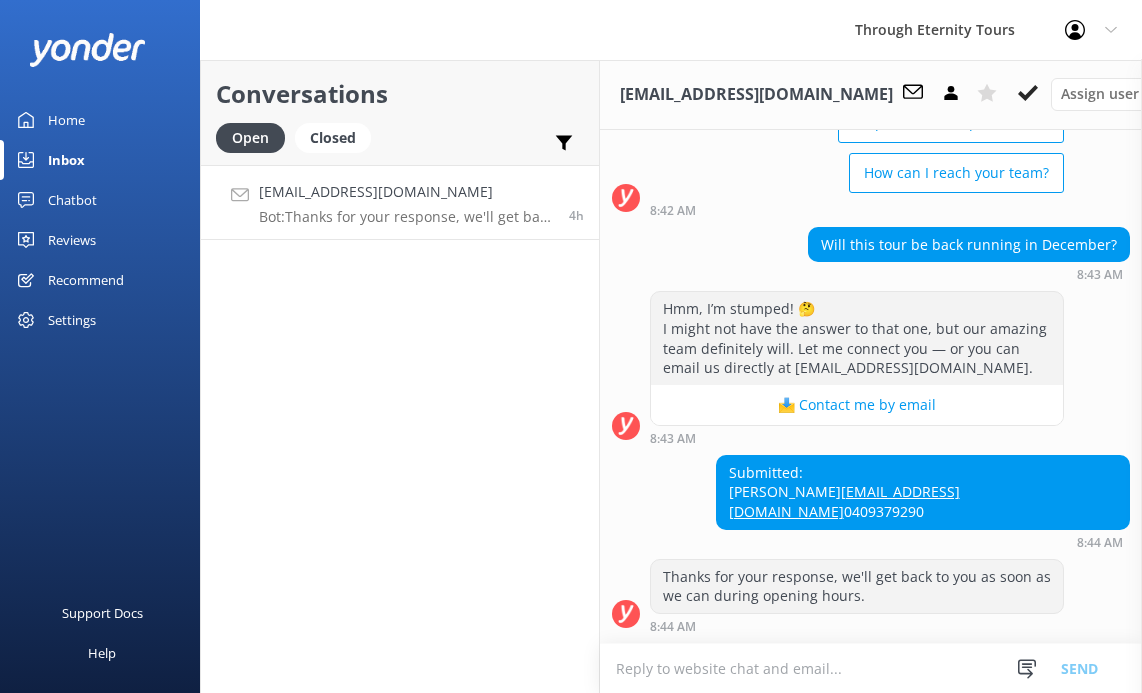 drag, startPoint x: 1043, startPoint y: 513, endPoint x: 947, endPoint y: 473, distance: 104 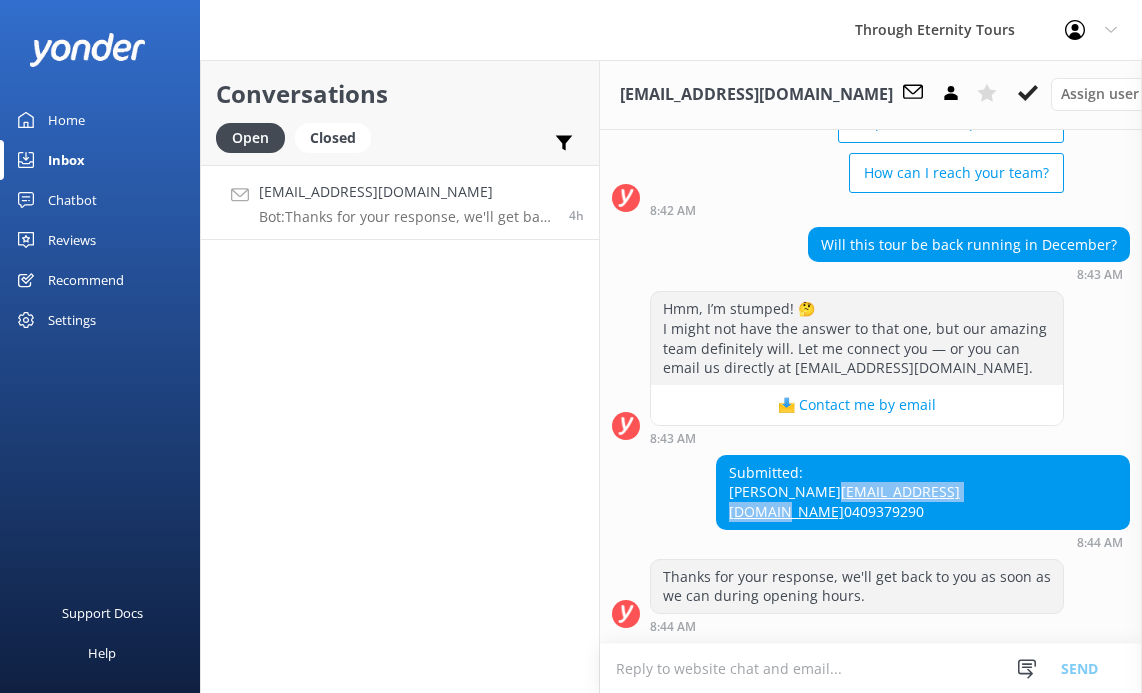 drag, startPoint x: 1122, startPoint y: 491, endPoint x: 940, endPoint y: 491, distance: 182 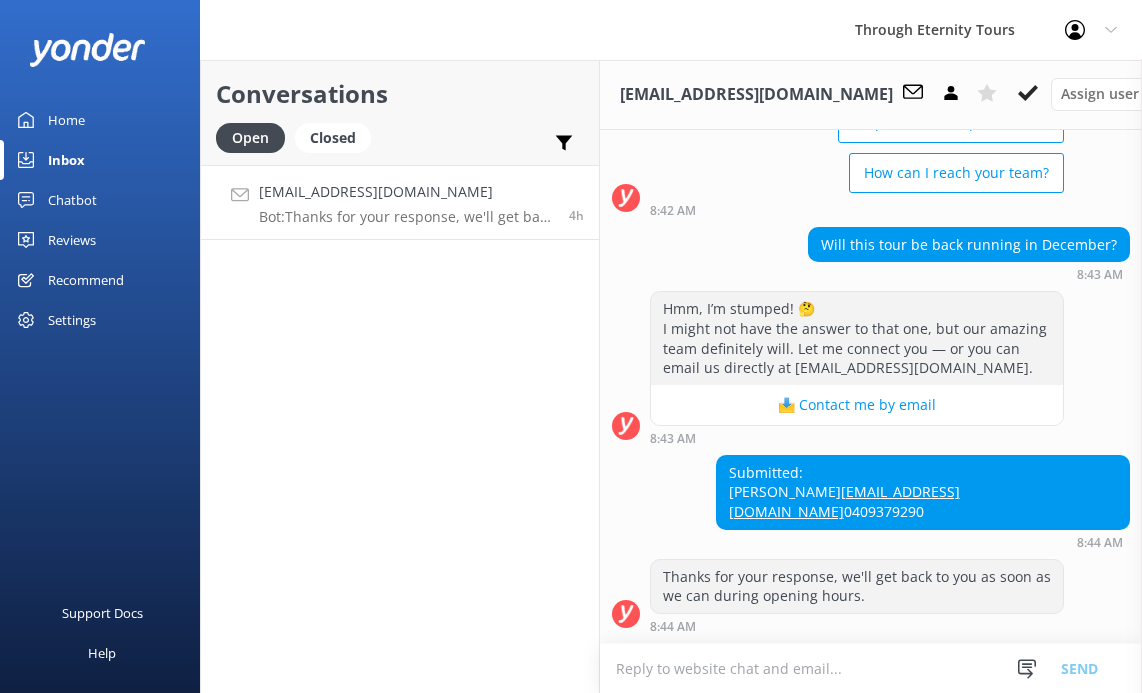 click on "Submitted:
[PERSON_NAME]
[EMAIL_ADDRESS][DOMAIN_NAME]
0409379290" at bounding box center [923, 492] 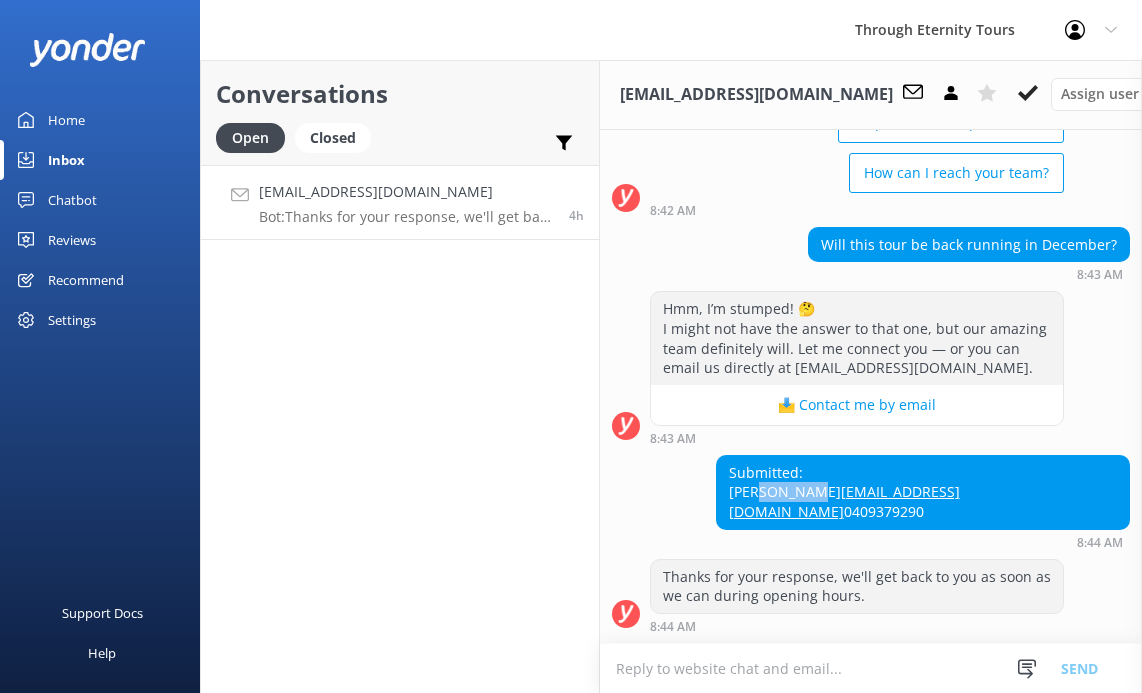 click on "Submitted:
[PERSON_NAME]
[EMAIL_ADDRESS][DOMAIN_NAME]
0409379290" at bounding box center (923, 492) 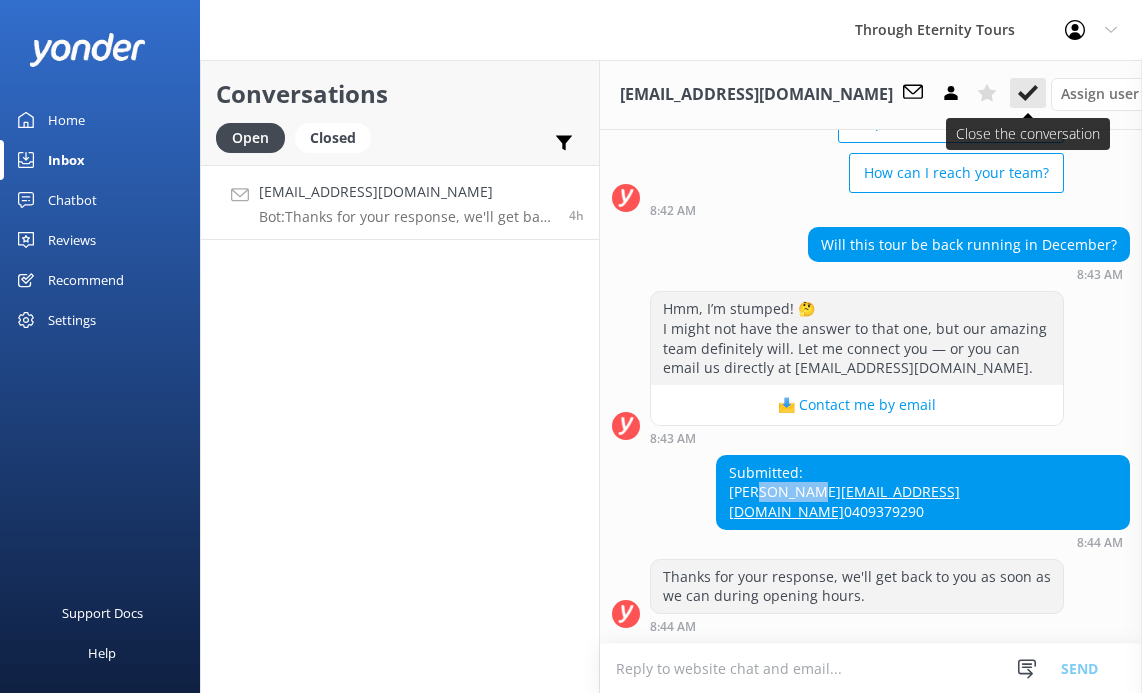 click 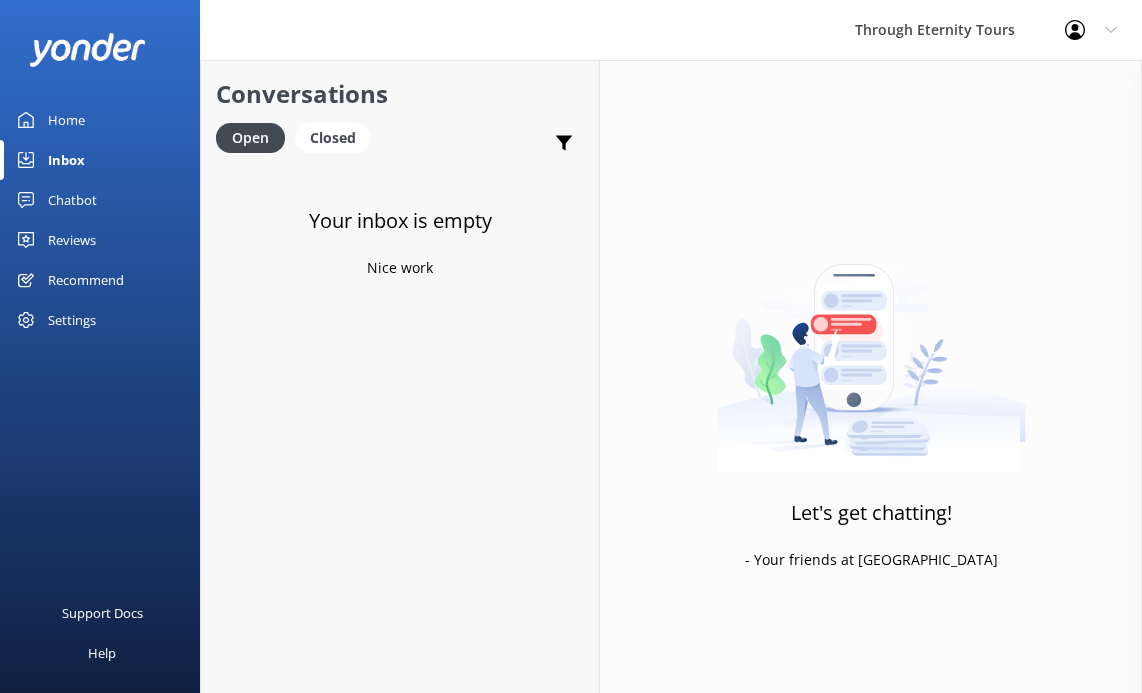 click on "Home" at bounding box center (66, 120) 